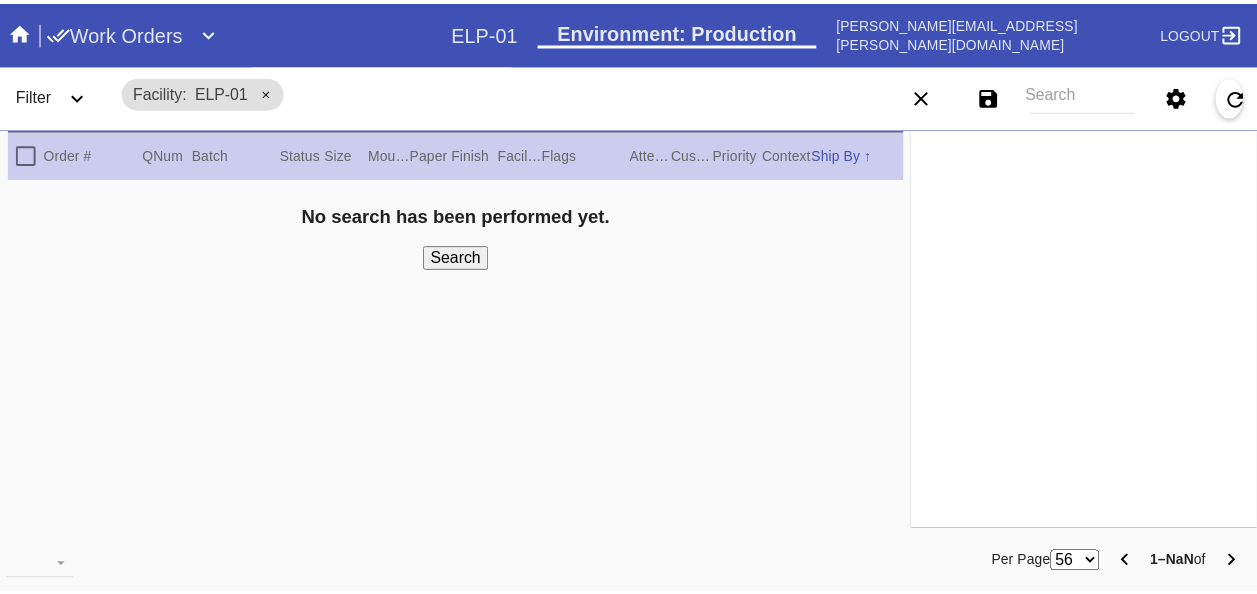 scroll, scrollTop: 0, scrollLeft: 0, axis: both 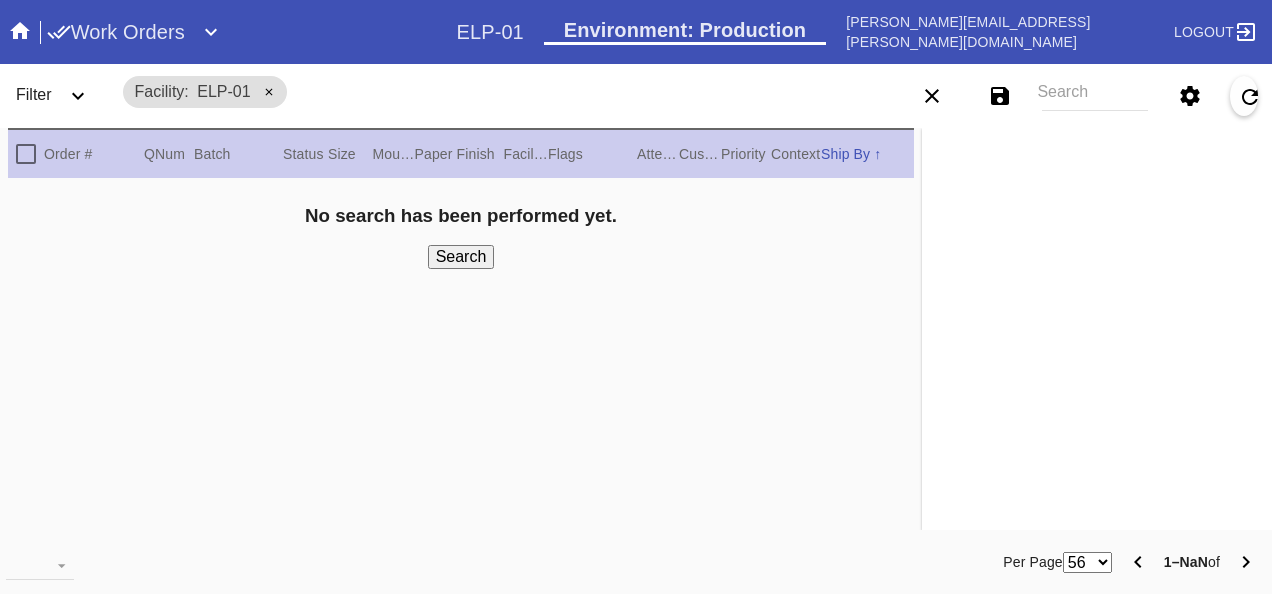 click on "Work Orders" at bounding box center (116, 32) 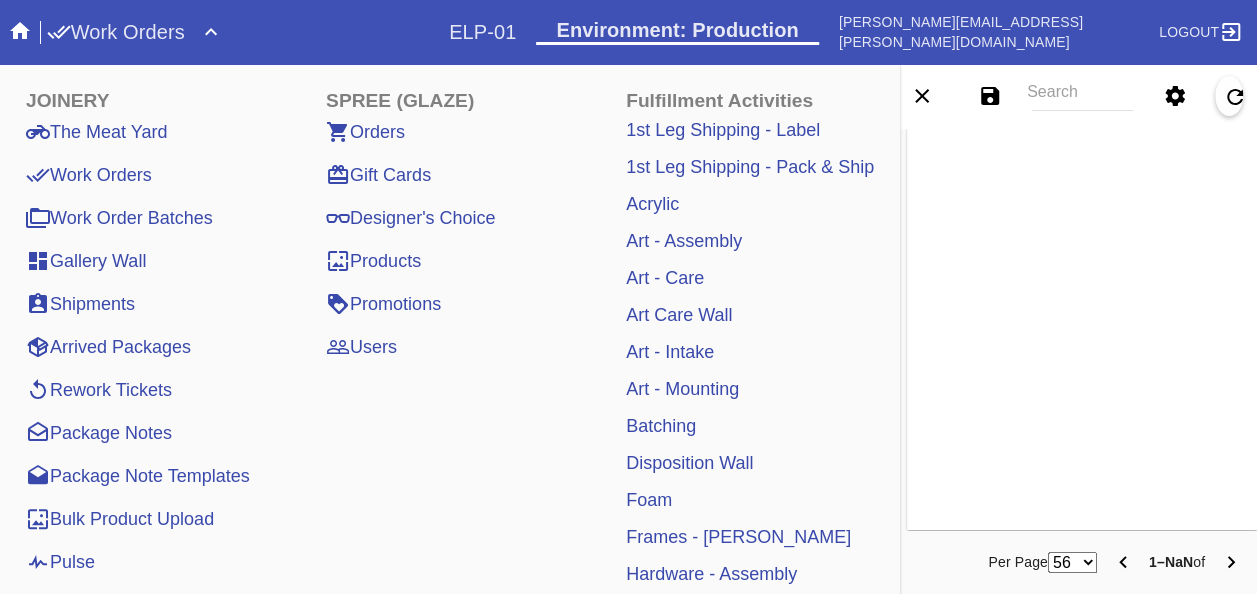 click on "Pulse" at bounding box center [60, 562] 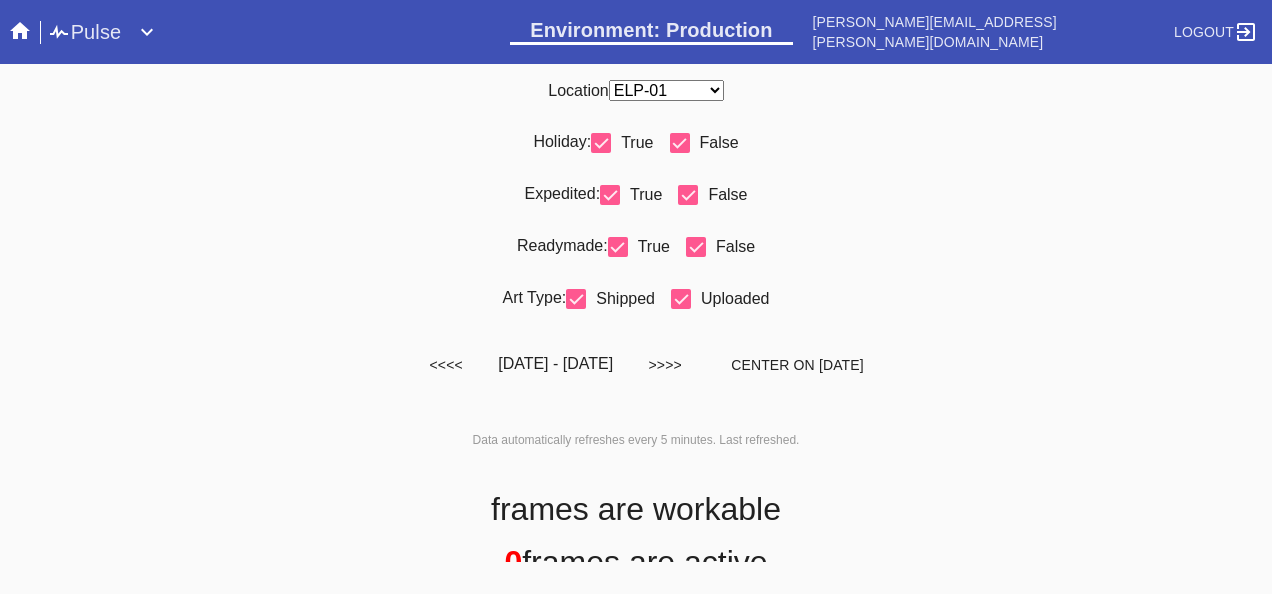 scroll, scrollTop: 0, scrollLeft: 0, axis: both 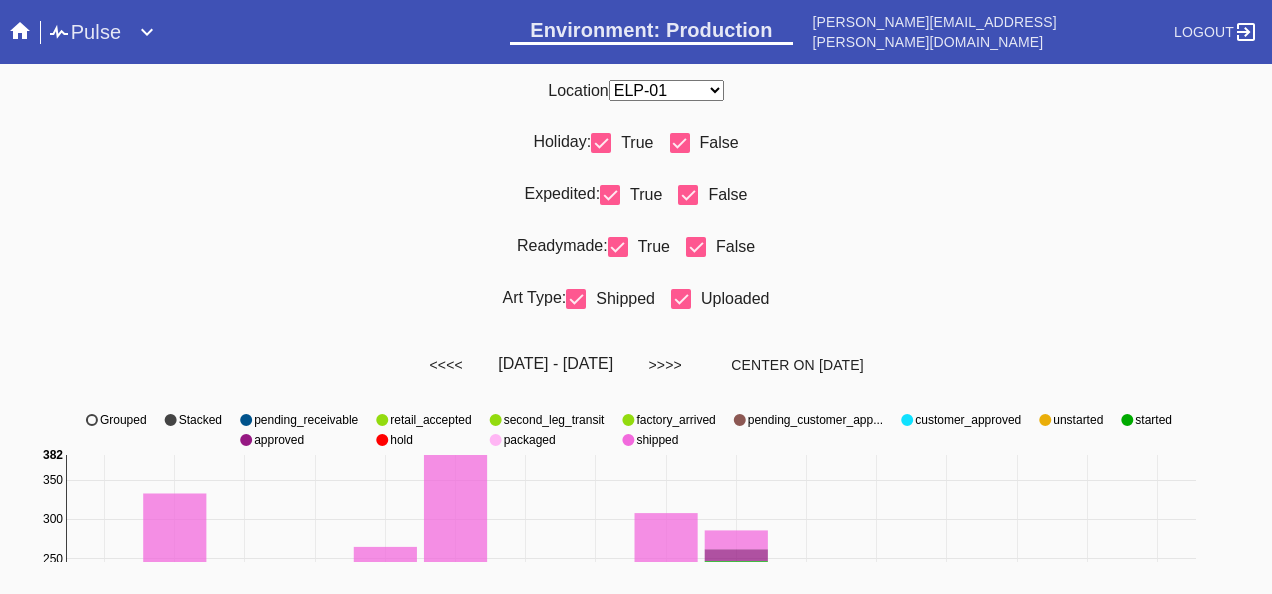 click on "Holiday:    True False" at bounding box center (636, 151) 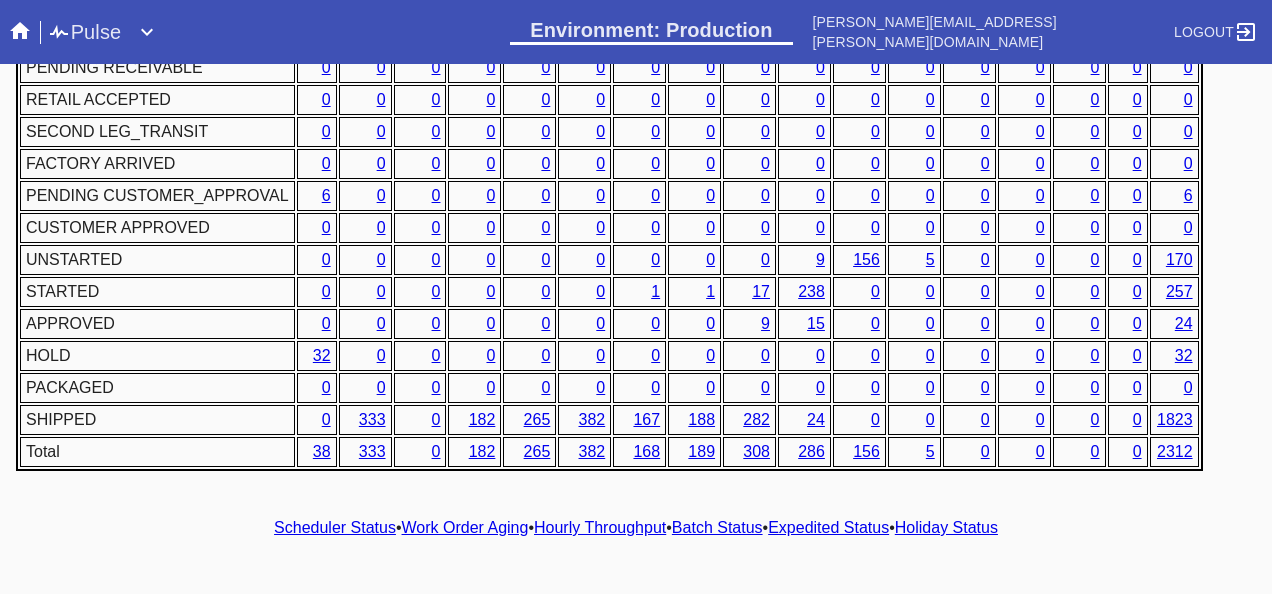 scroll, scrollTop: 1076, scrollLeft: 0, axis: vertical 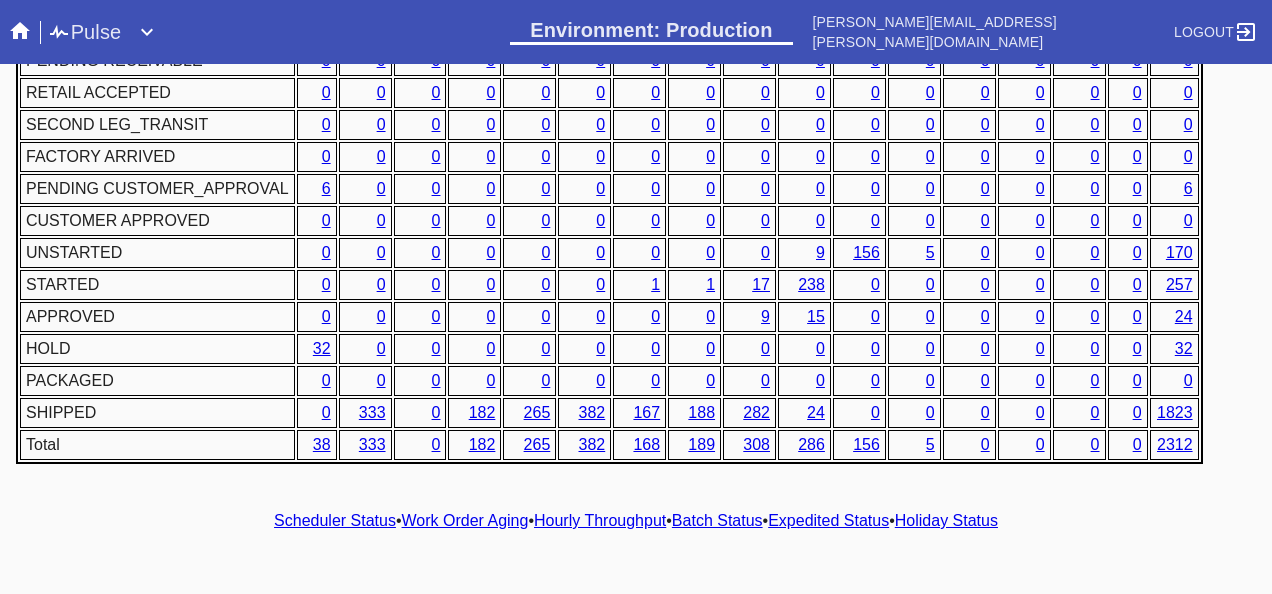 click on "Hourly Throughput" at bounding box center [600, 520] 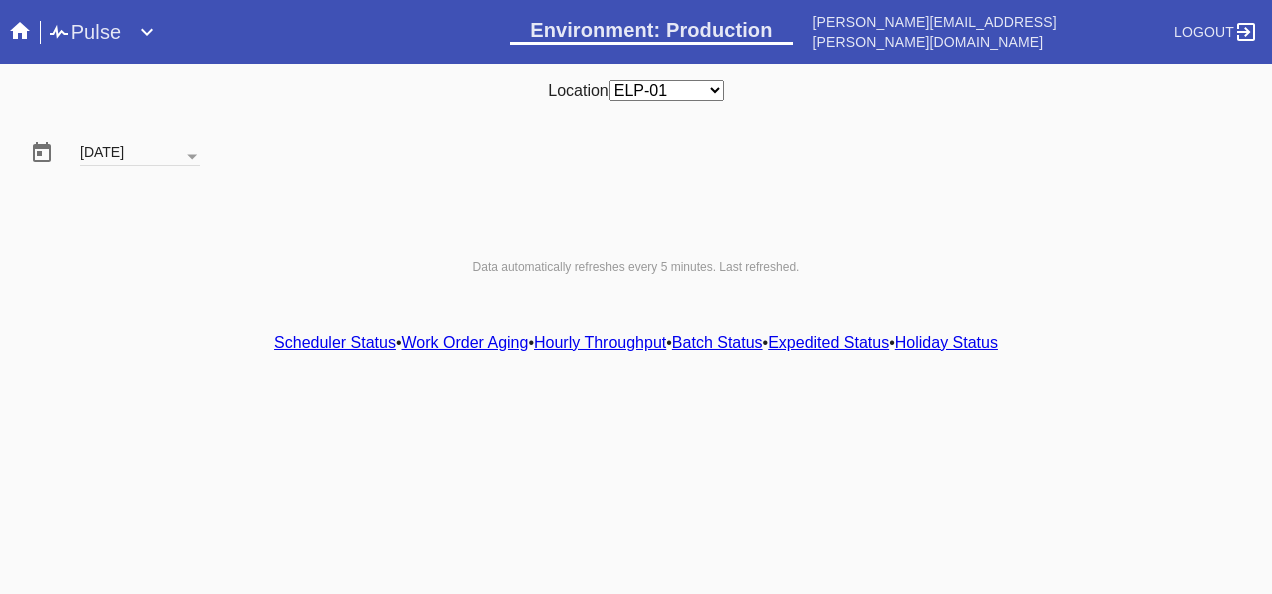 scroll, scrollTop: 0, scrollLeft: 0, axis: both 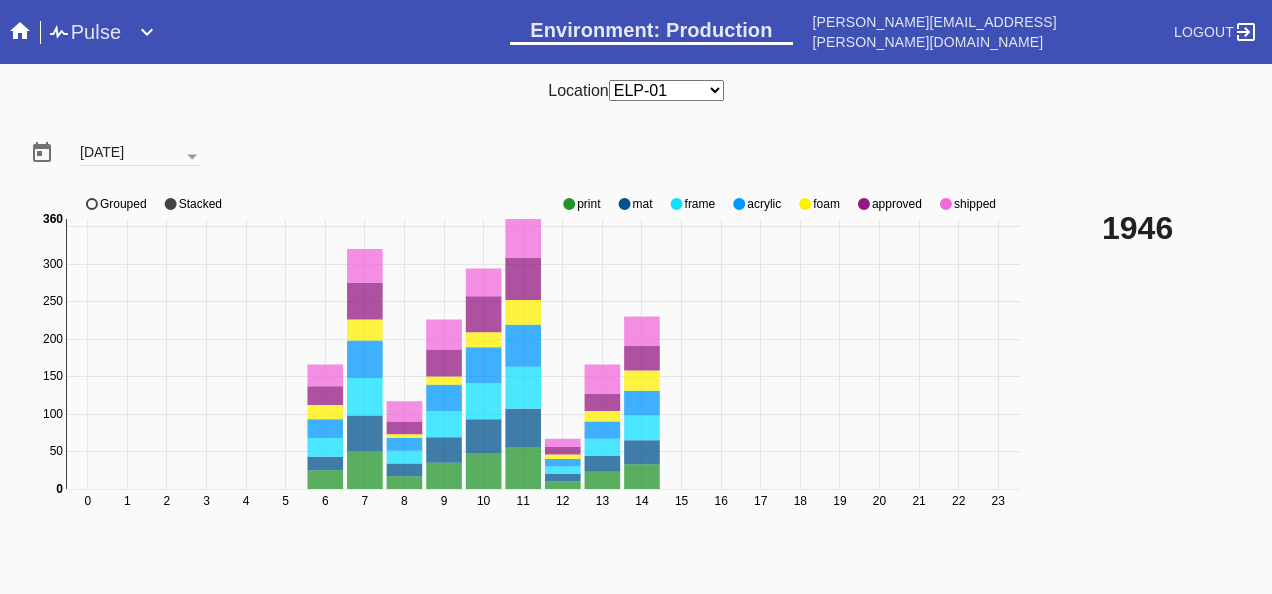 click 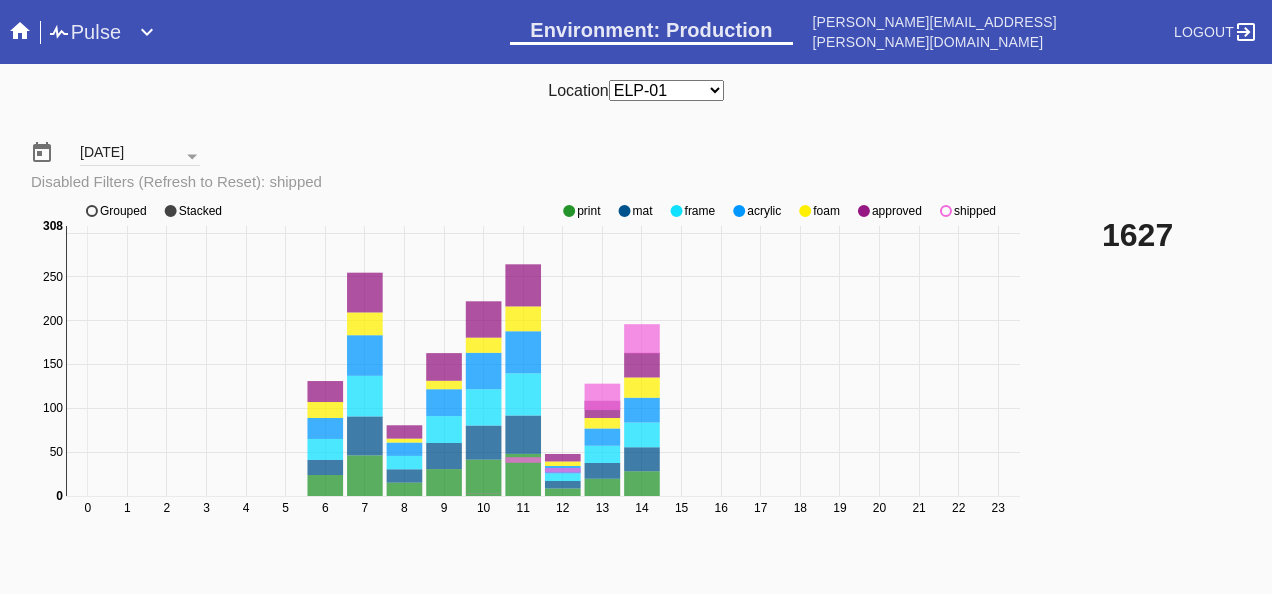 click 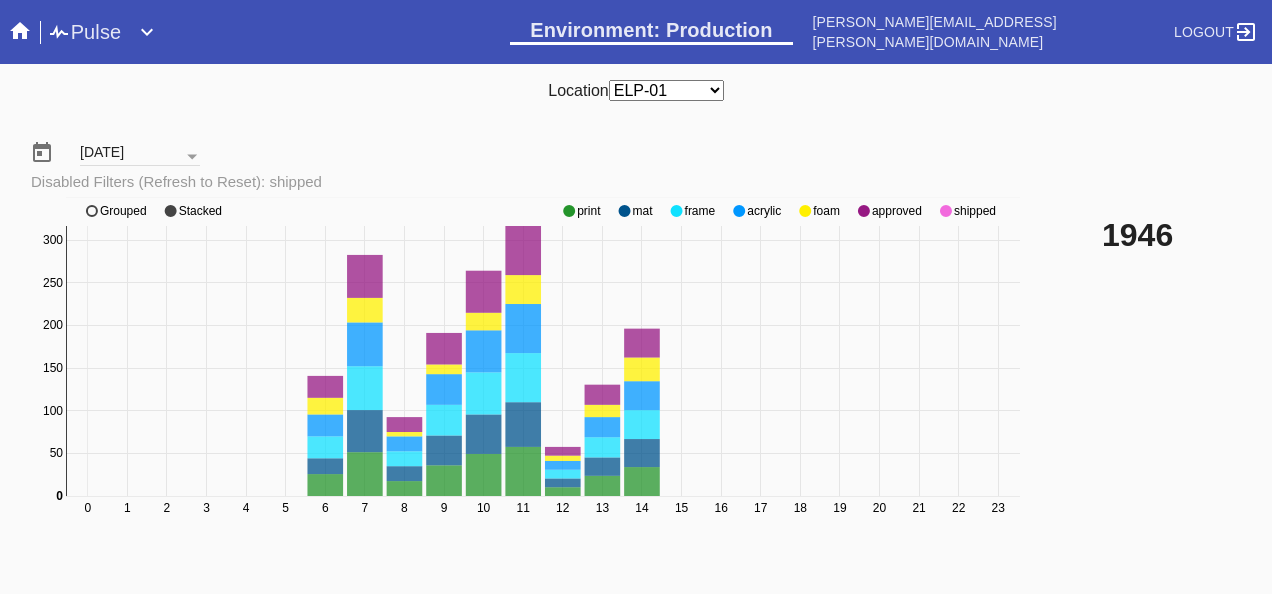 click 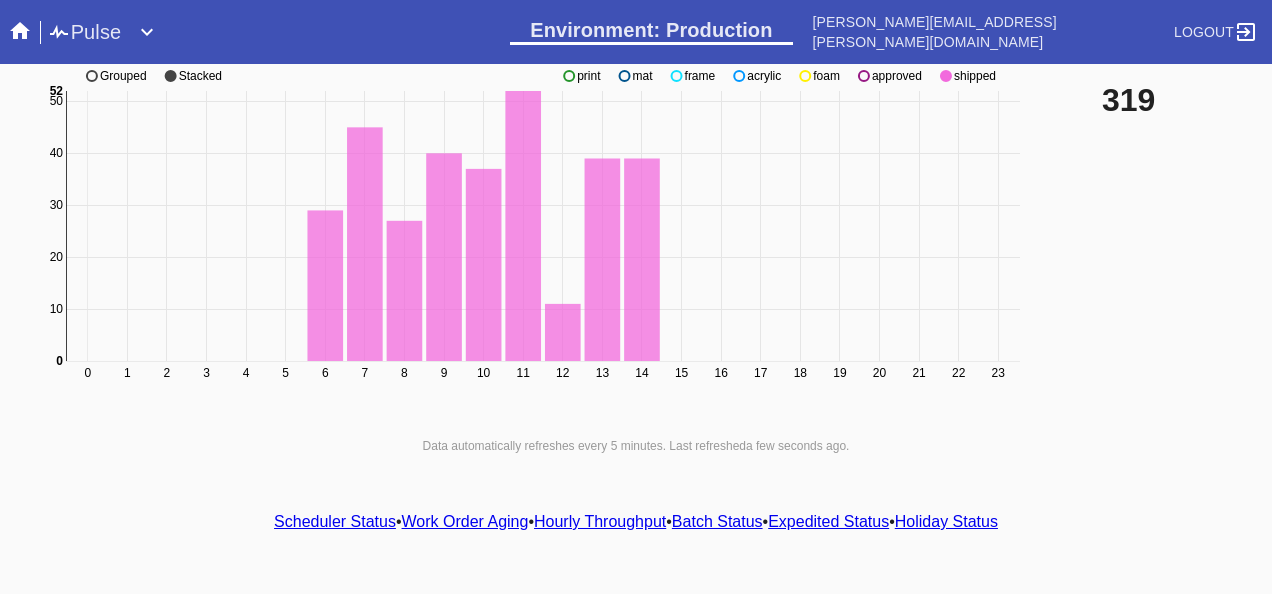 scroll, scrollTop: 140, scrollLeft: 0, axis: vertical 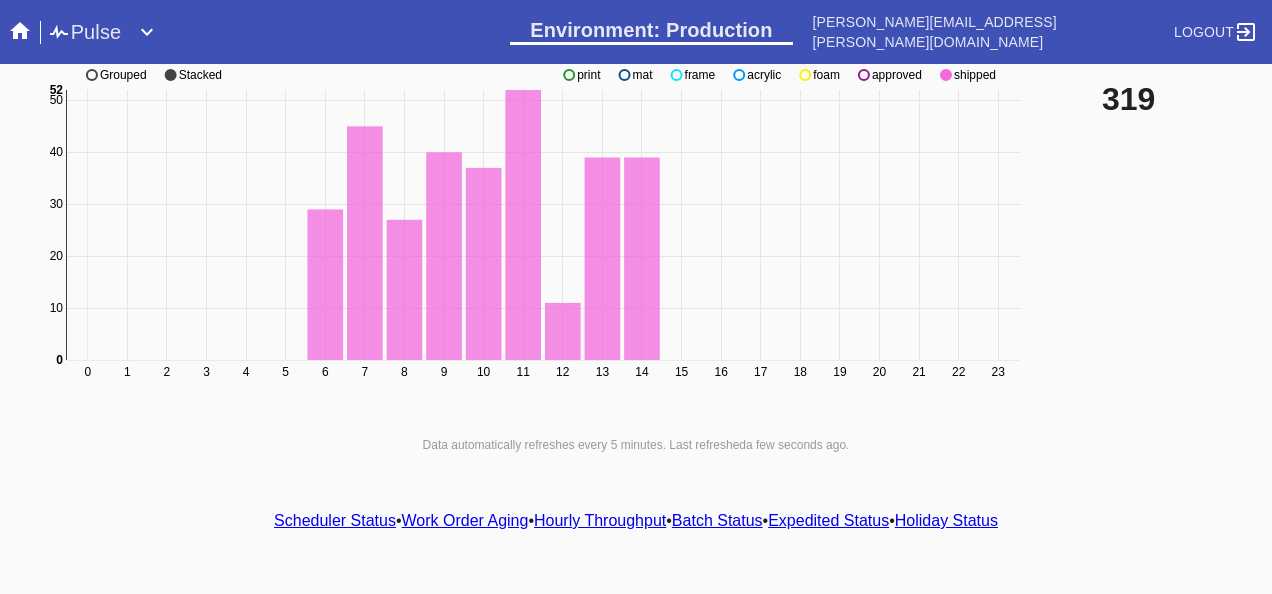 click on "Scheduler Status" at bounding box center [335, 520] 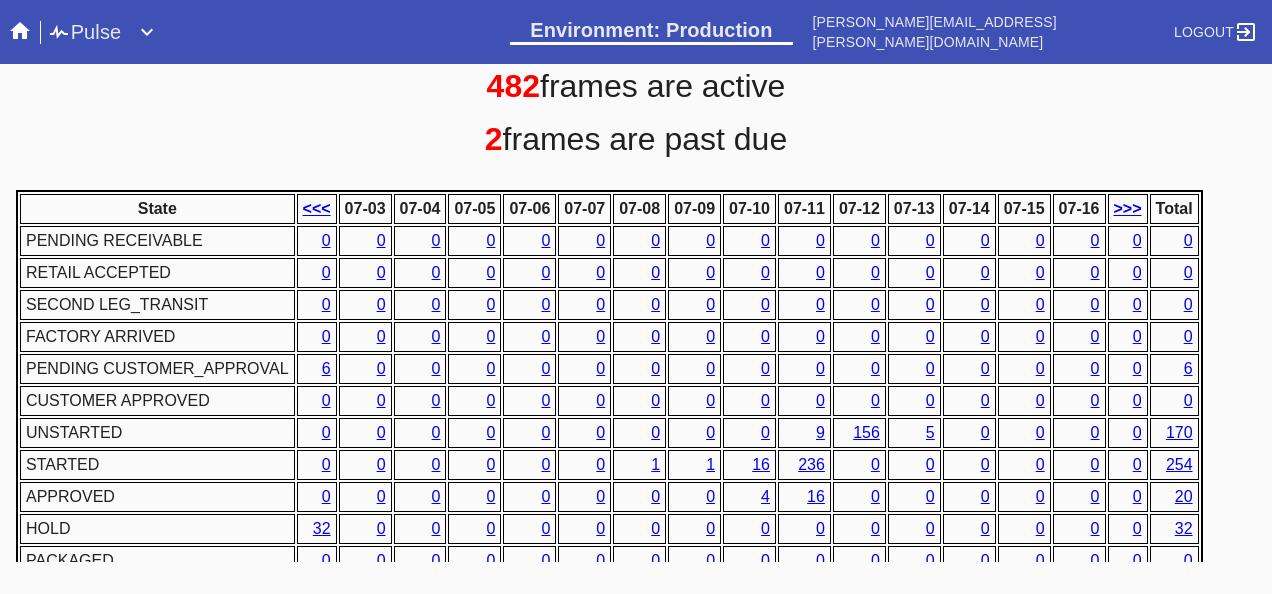 scroll, scrollTop: 976, scrollLeft: 0, axis: vertical 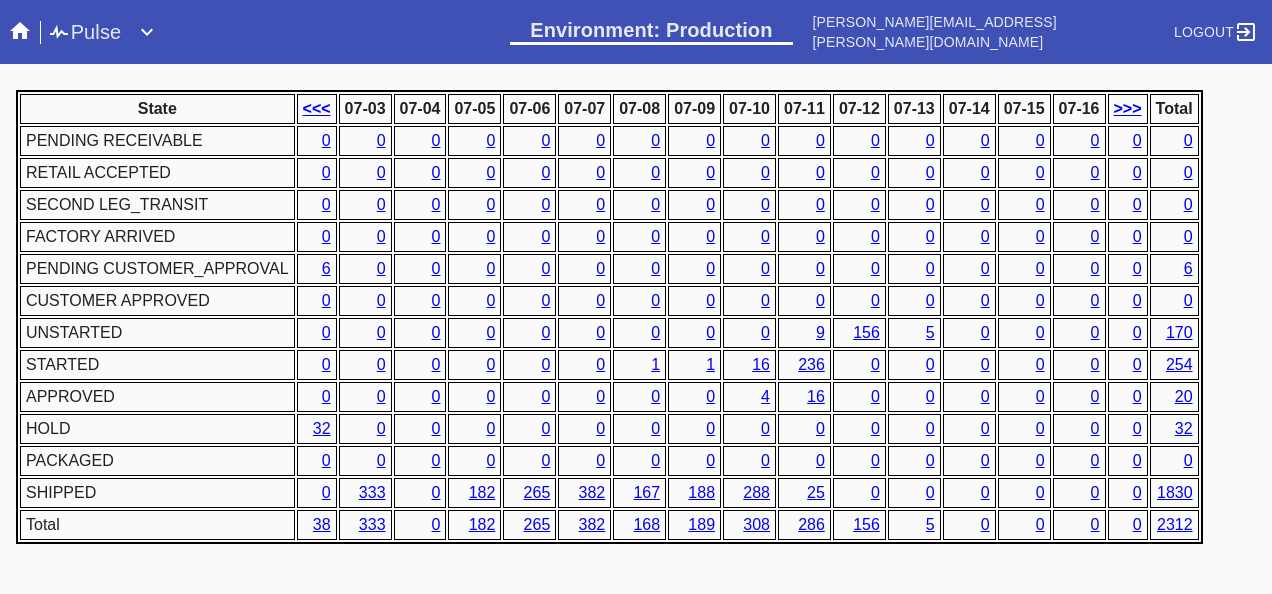 click on "1" at bounding box center (655, 364) 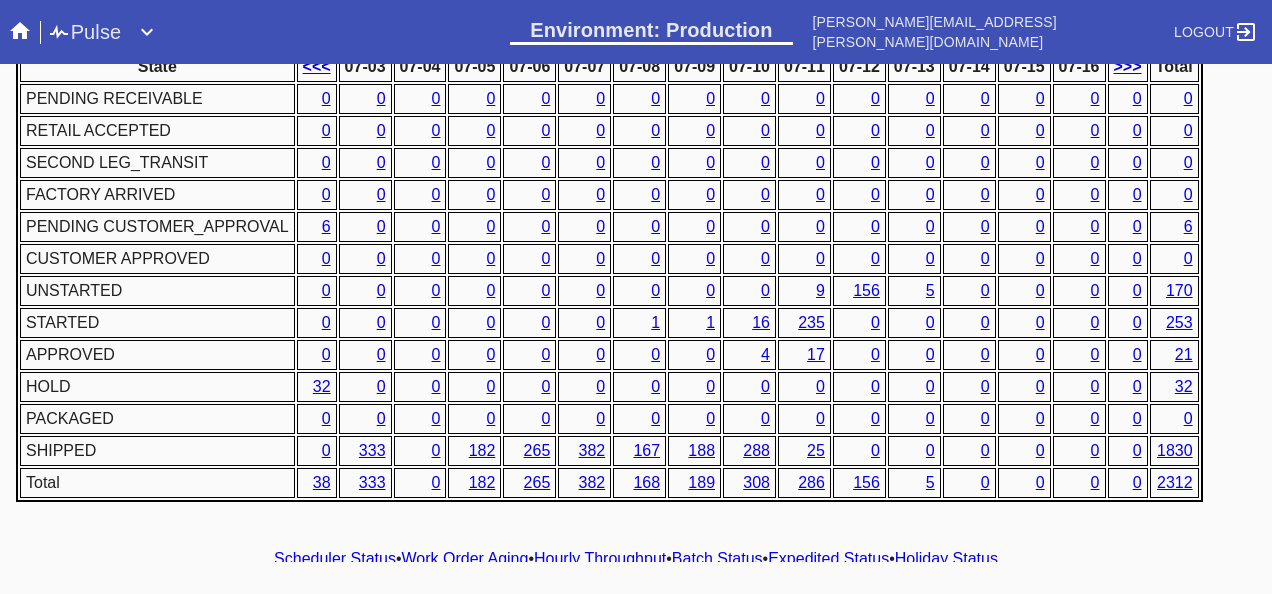 scroll, scrollTop: 1076, scrollLeft: 0, axis: vertical 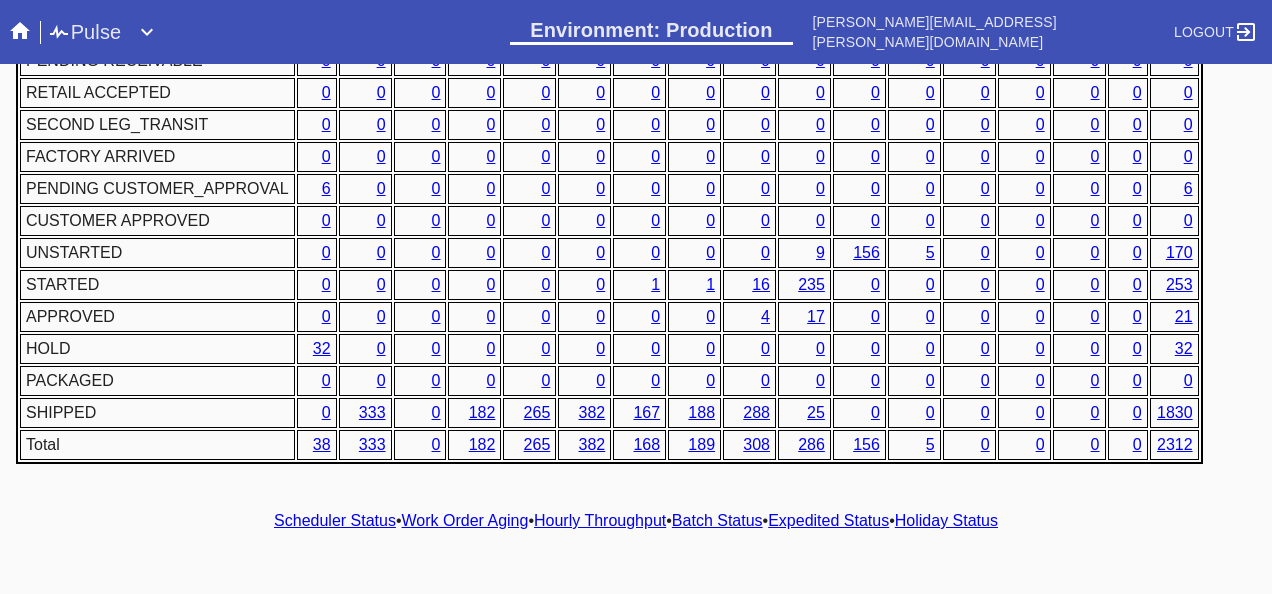 click on "Hourly Throughput" at bounding box center (600, 520) 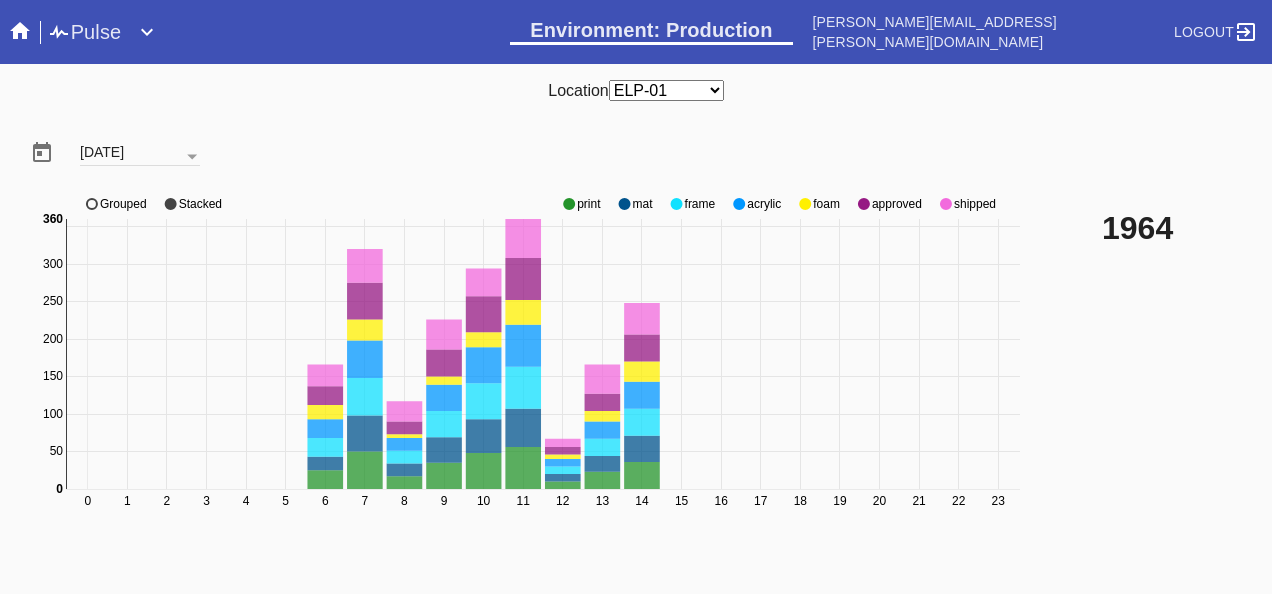 click on "0 1 2 3 4 5 6 7 8 9 10 11 12 13 14 15 16 17 18 19 20 21 22 23 0 50 100 150 200 250 300 350 0 360 print mat frame acrylic foam approved shipped Grouped Stacked" 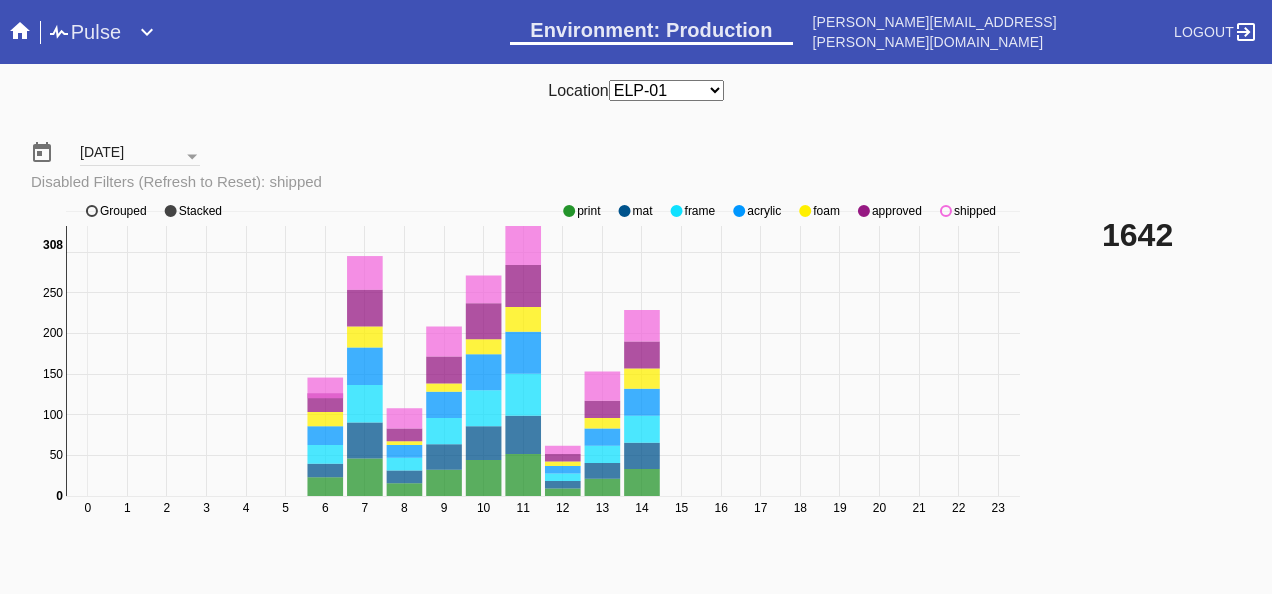 click 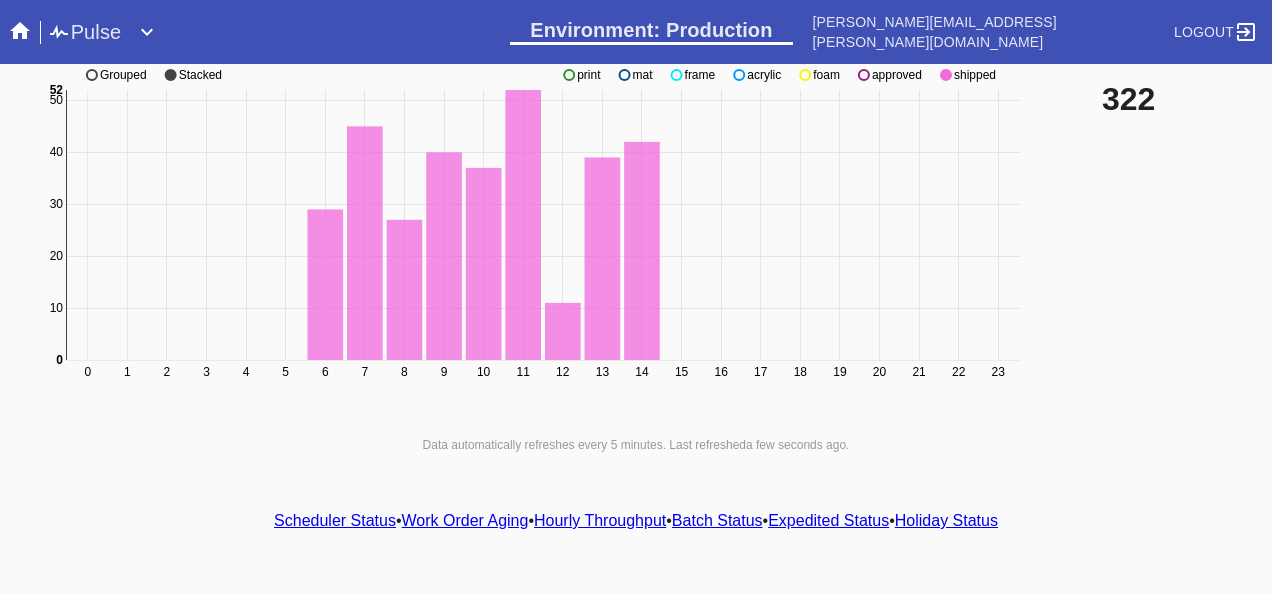scroll, scrollTop: 140, scrollLeft: 0, axis: vertical 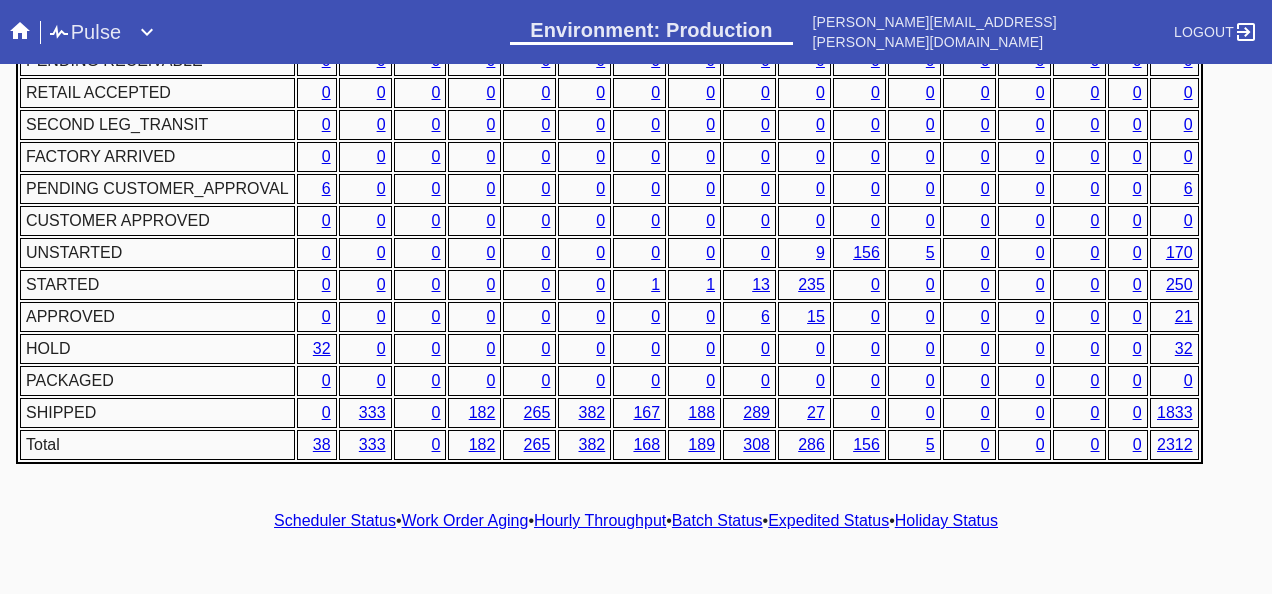 drag, startPoint x: 538, startPoint y: 504, endPoint x: 535, endPoint y: 488, distance: 16.27882 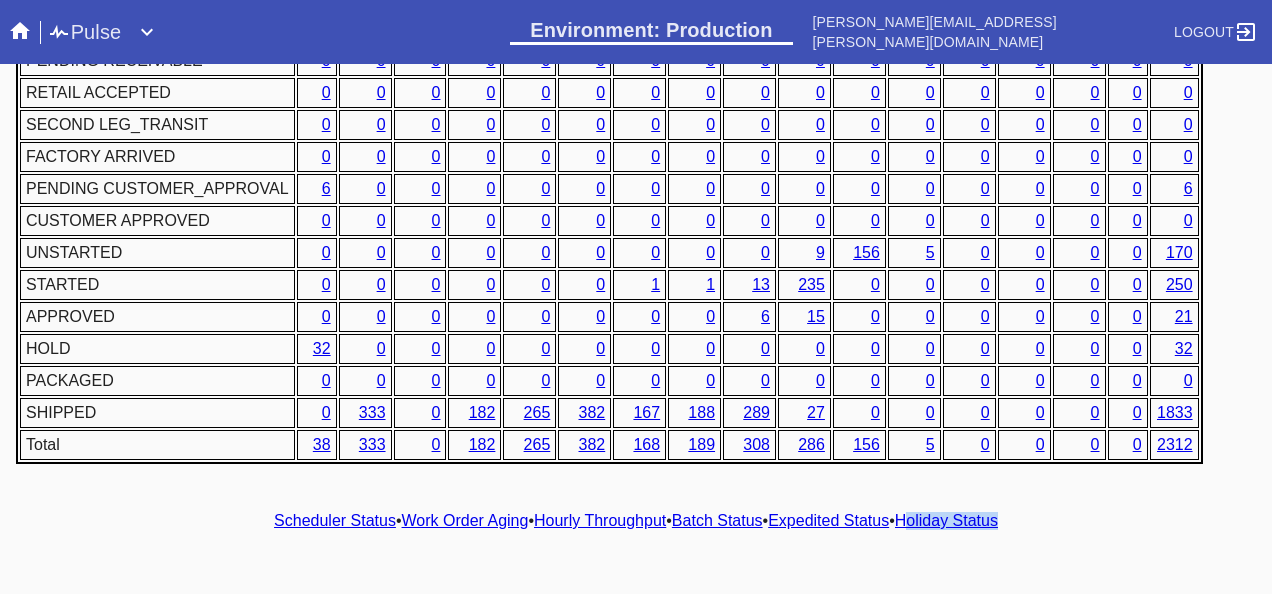 scroll, scrollTop: 1058, scrollLeft: 0, axis: vertical 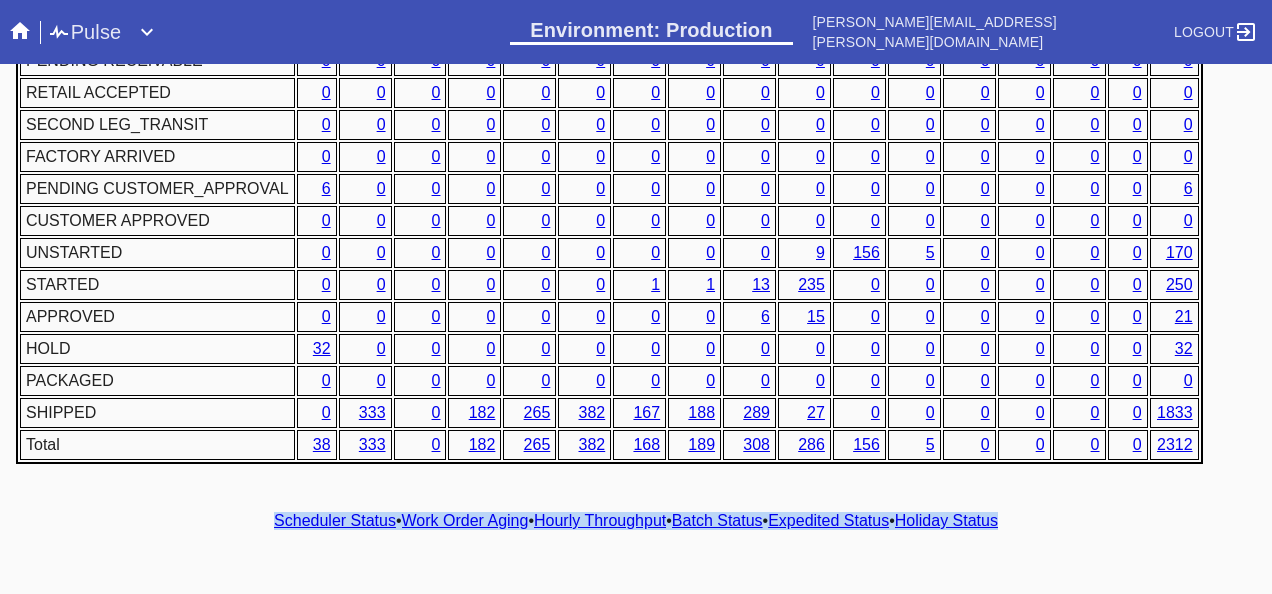 drag, startPoint x: 1102, startPoint y: 554, endPoint x: 248, endPoint y: 522, distance: 854.5993 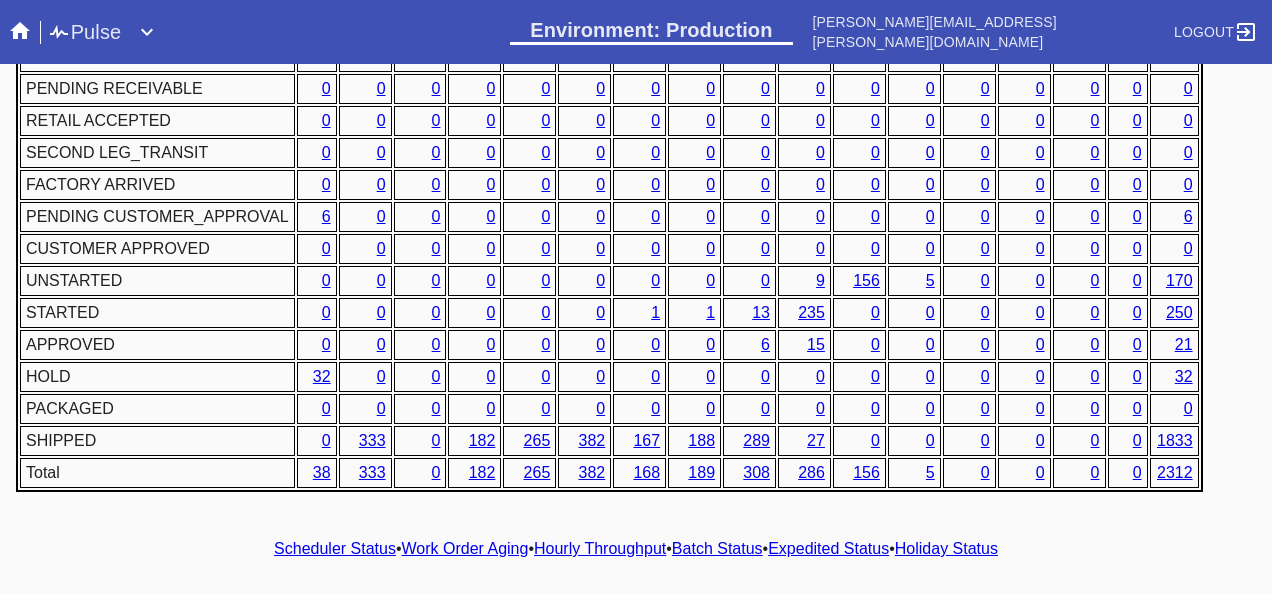scroll, scrollTop: 1058, scrollLeft: 0, axis: vertical 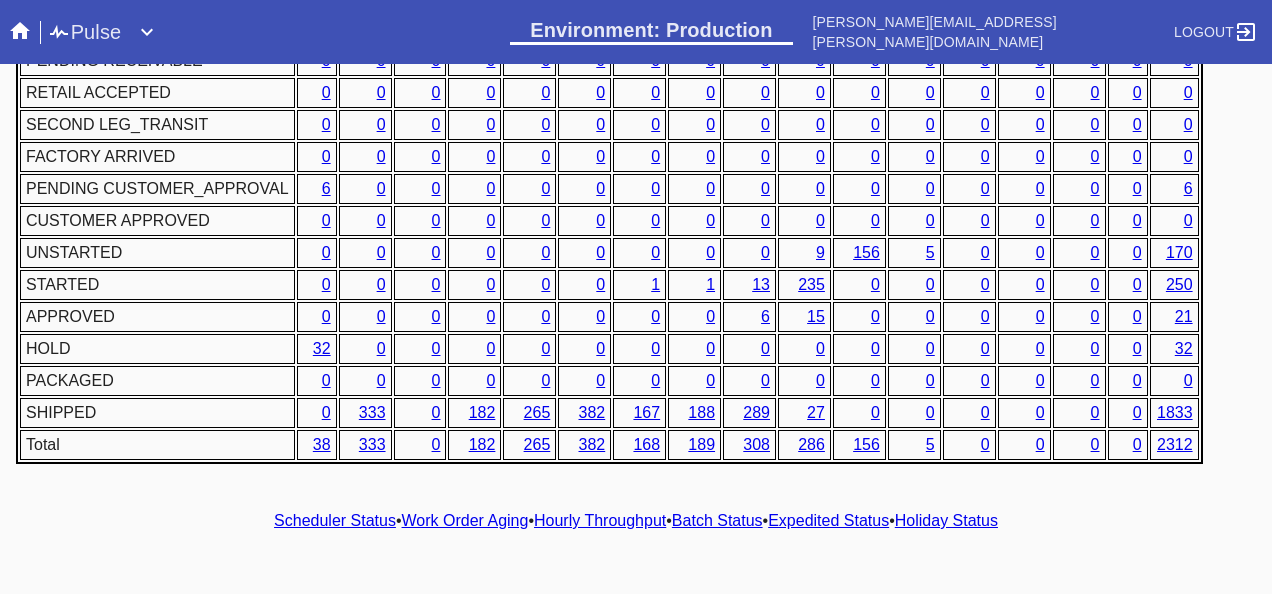 click on "Hourly Throughput" at bounding box center (600, 520) 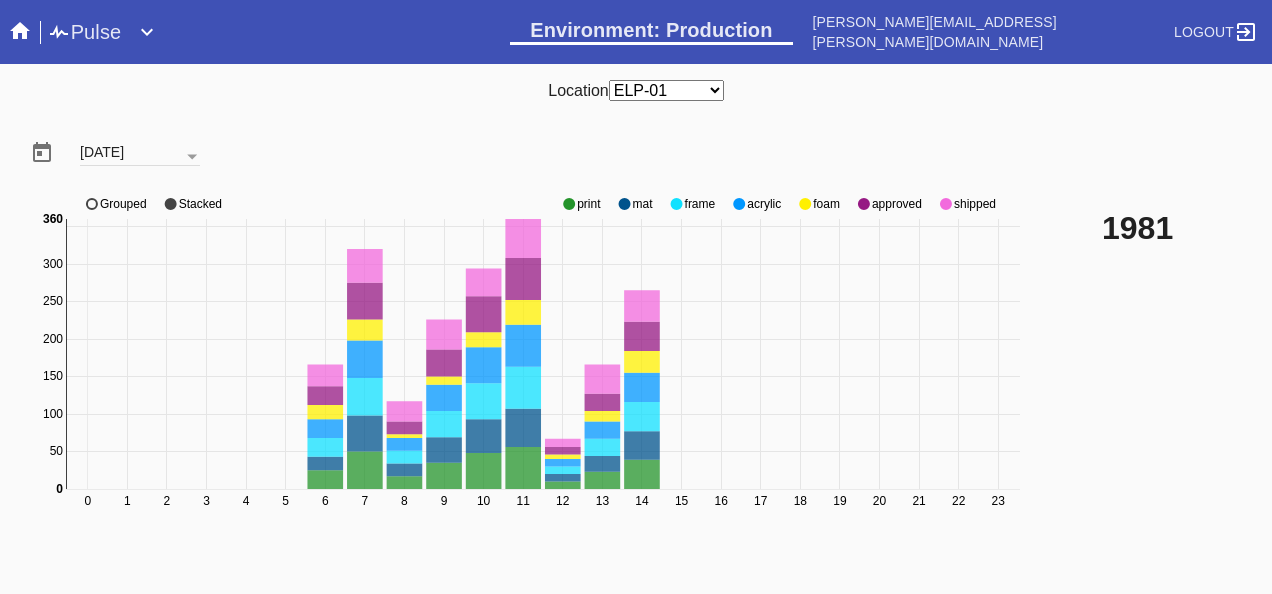 click 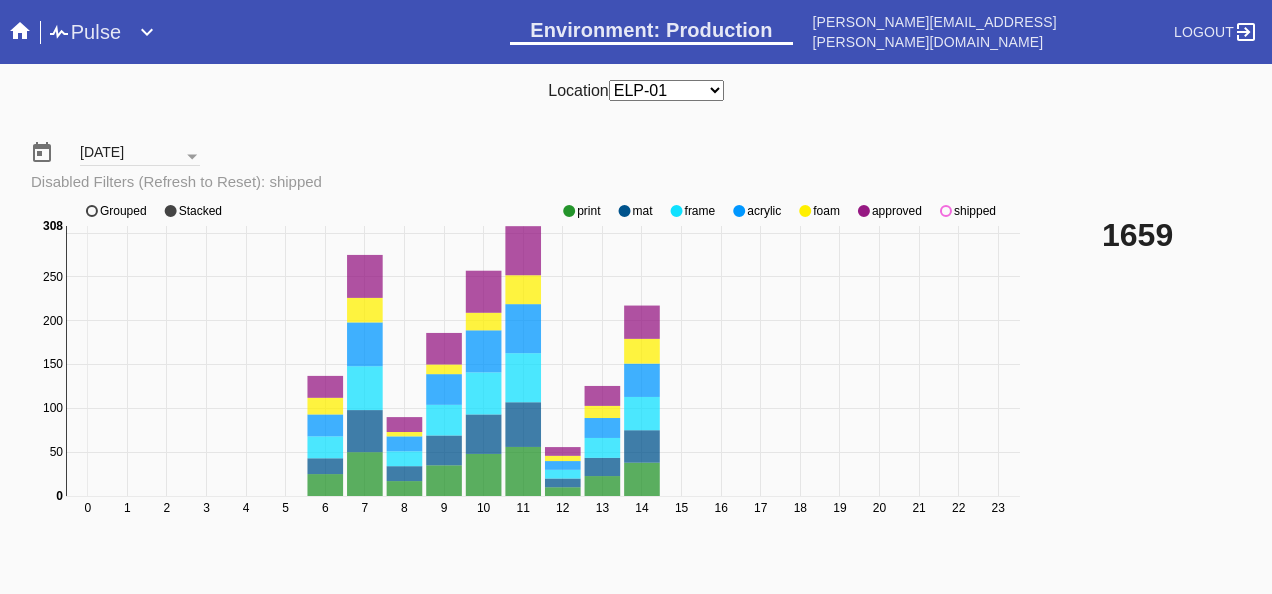 click 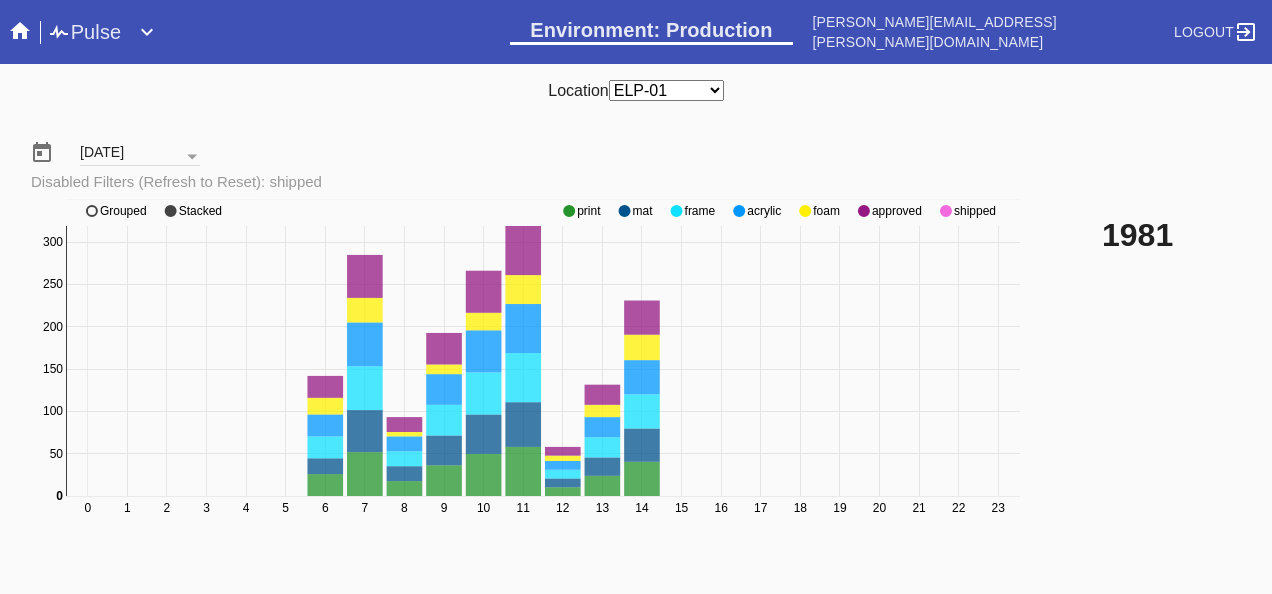 click 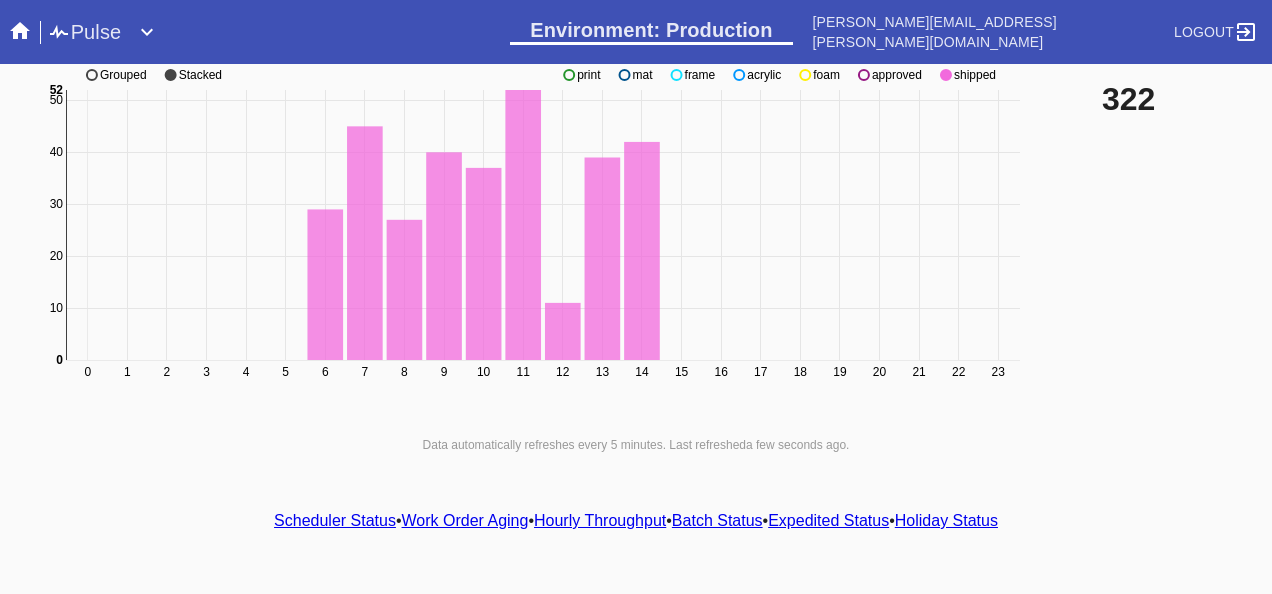 scroll, scrollTop: 140, scrollLeft: 0, axis: vertical 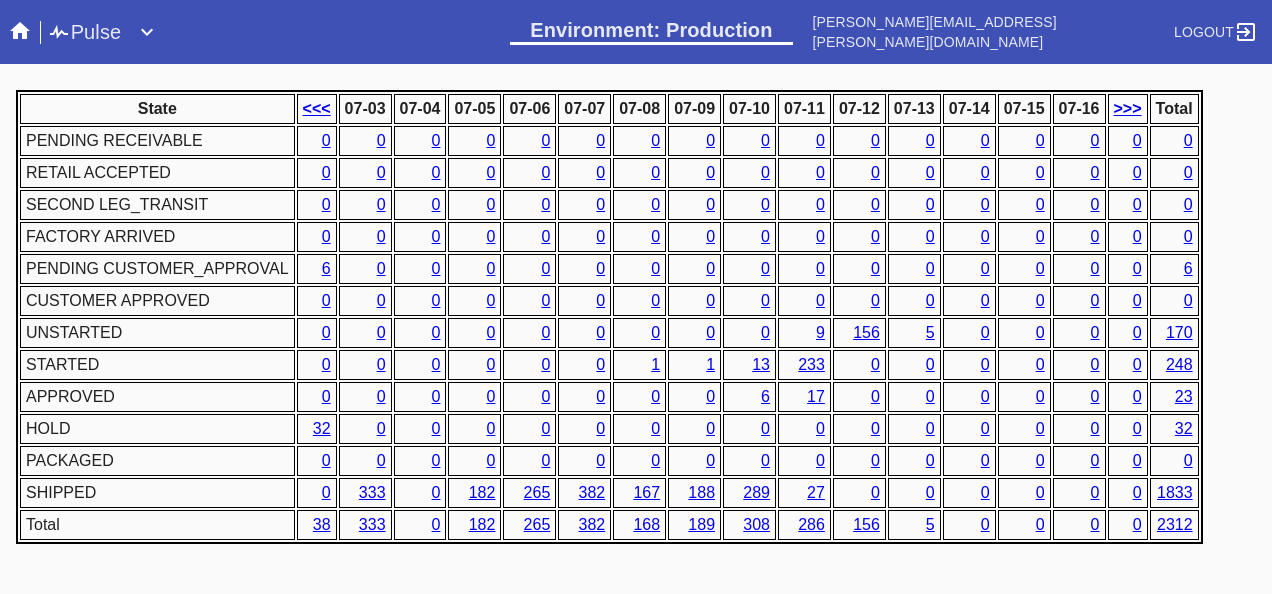 click on "Search
.a {
fill: #1d2019;
}
Spinner
.a {
fill: #1d2019;
}
Go to order
example: o R123456789 (or o #M12423)
Search via Panoramic
example: Any Email or FB number, R*...
Go to user
example: u <email> | u U1234
Go to order audit log
example: al R123456789
Go to order payments
example: op R123456789
Go to most recent order for email
example: <email> | ro <email fragment>
Go to orders for email
example: <email> | o <email fragment>
Go to promo
example: p <code>
Make One Time Promo
example: mkp
Go to Gift Card
example: g G529704768722640
Search Joinery        Pulse" at bounding box center [636, 297] 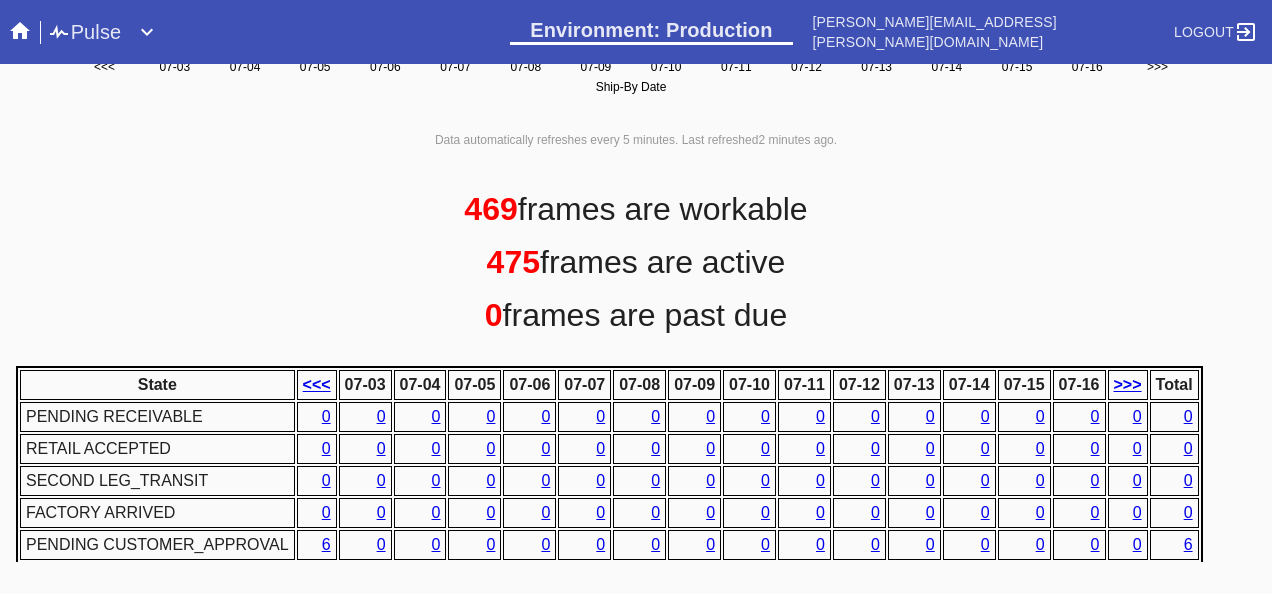 scroll, scrollTop: 1076, scrollLeft: 0, axis: vertical 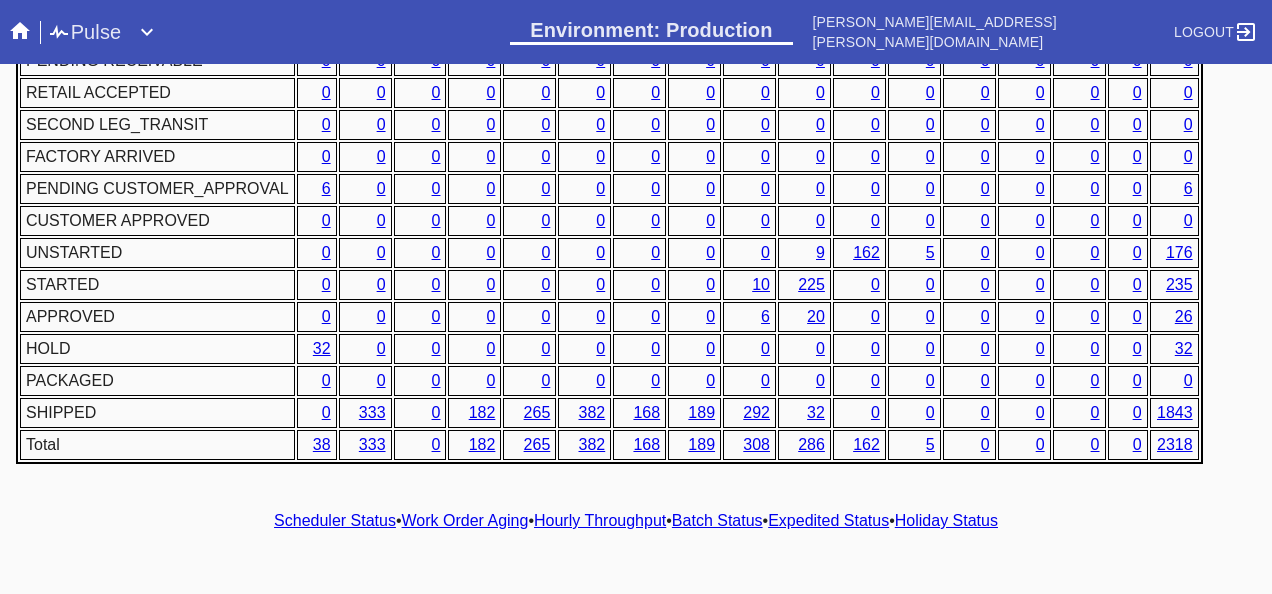 click on "Hourly Throughput" at bounding box center (600, 520) 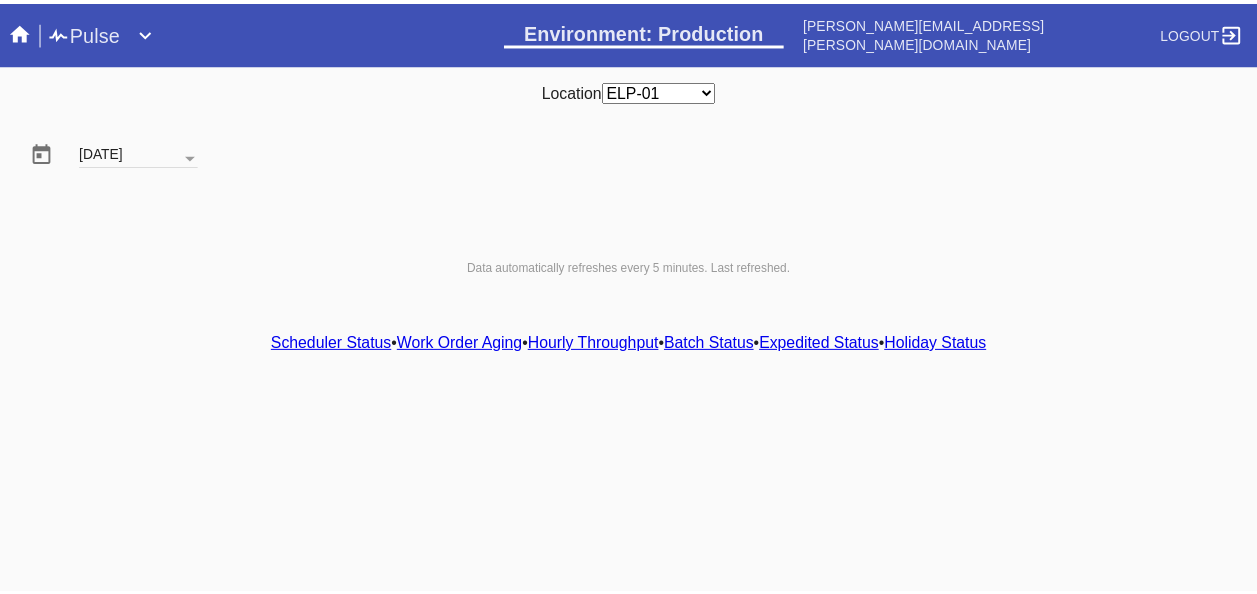 scroll, scrollTop: 0, scrollLeft: 0, axis: both 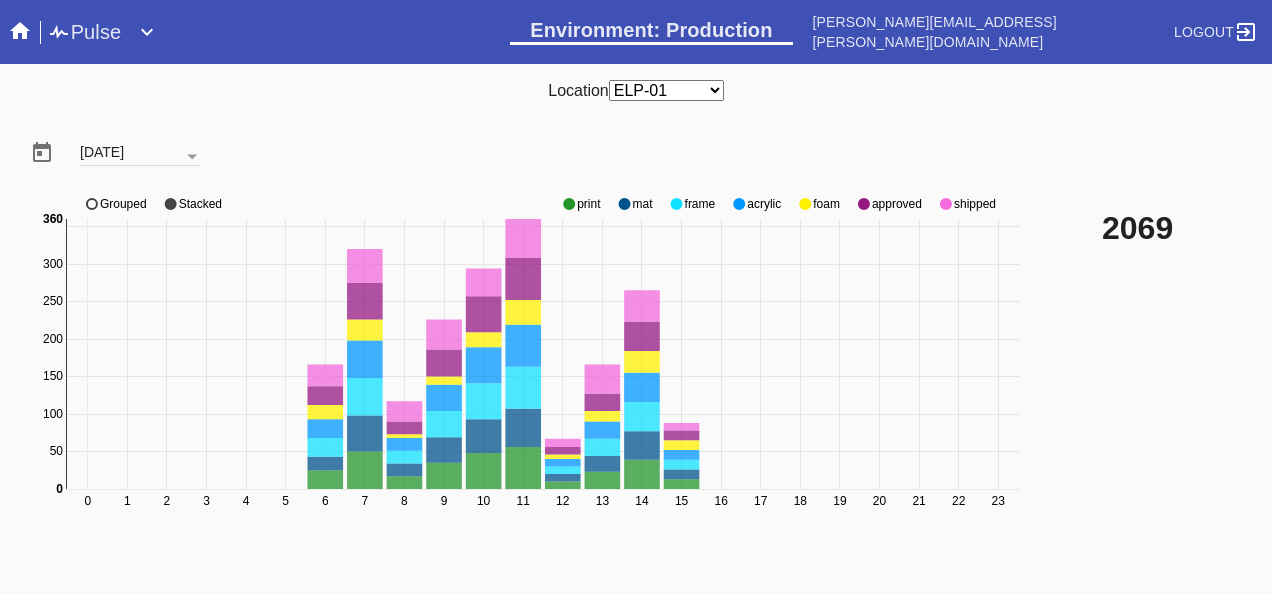 click 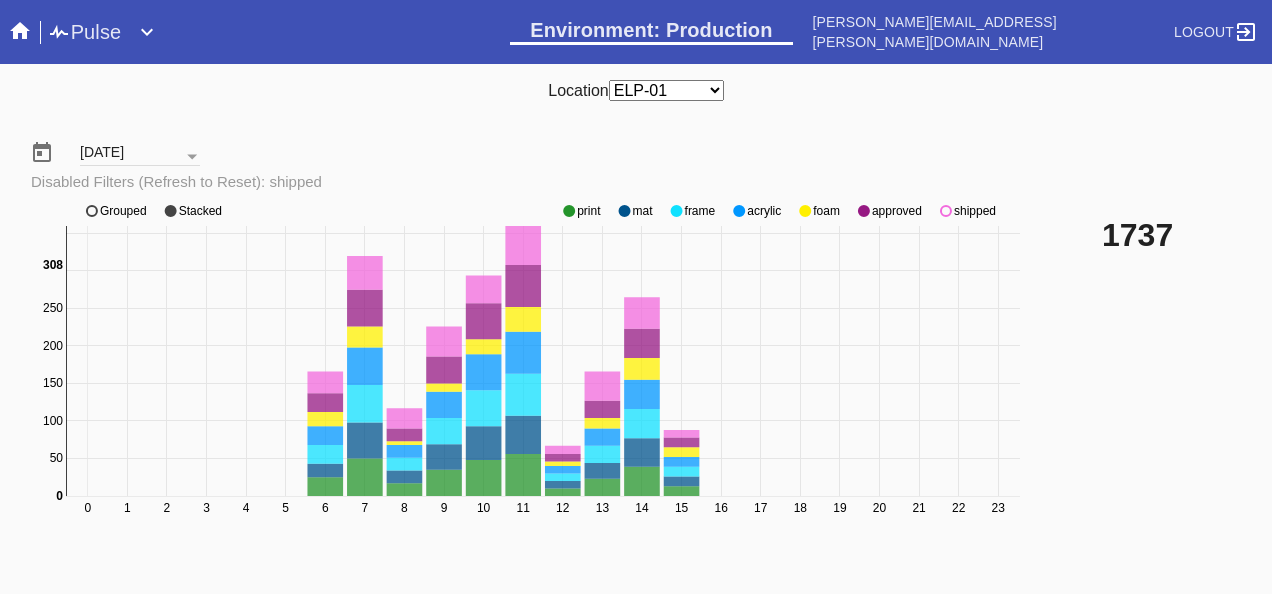 click 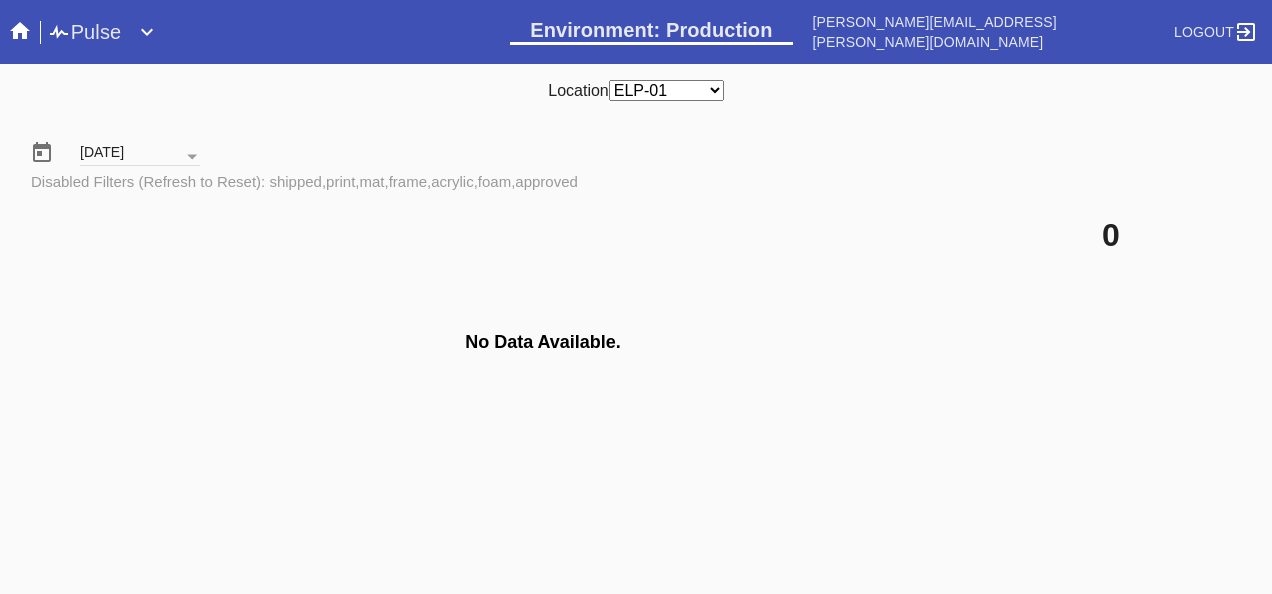 click on "No Data Available." 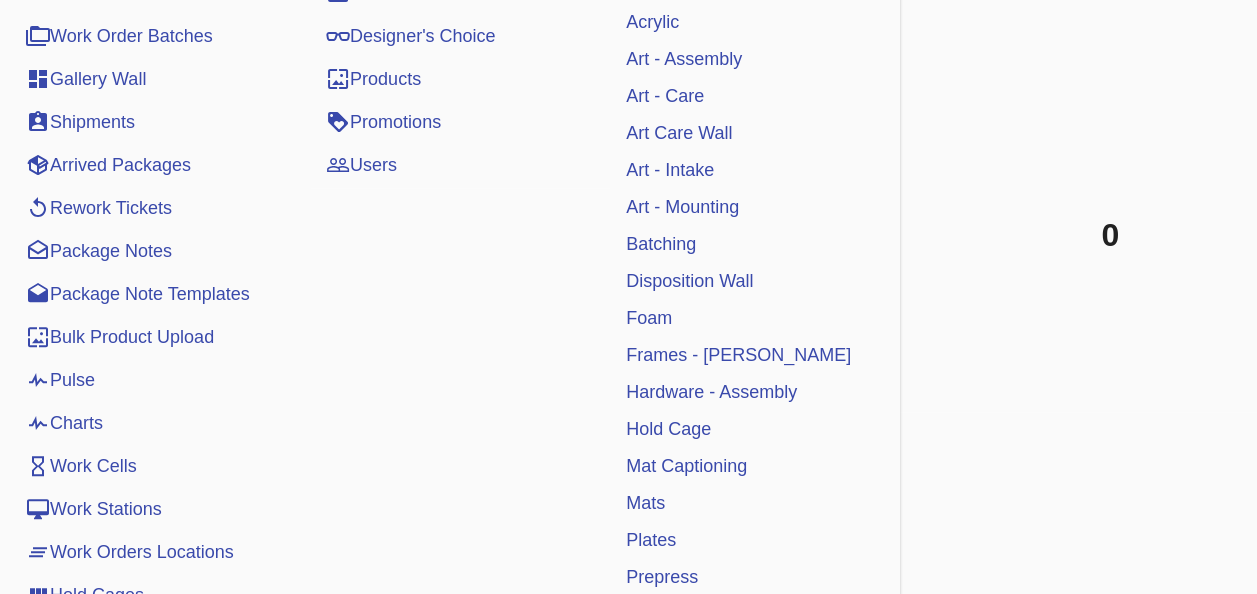 scroll, scrollTop: 0, scrollLeft: 0, axis: both 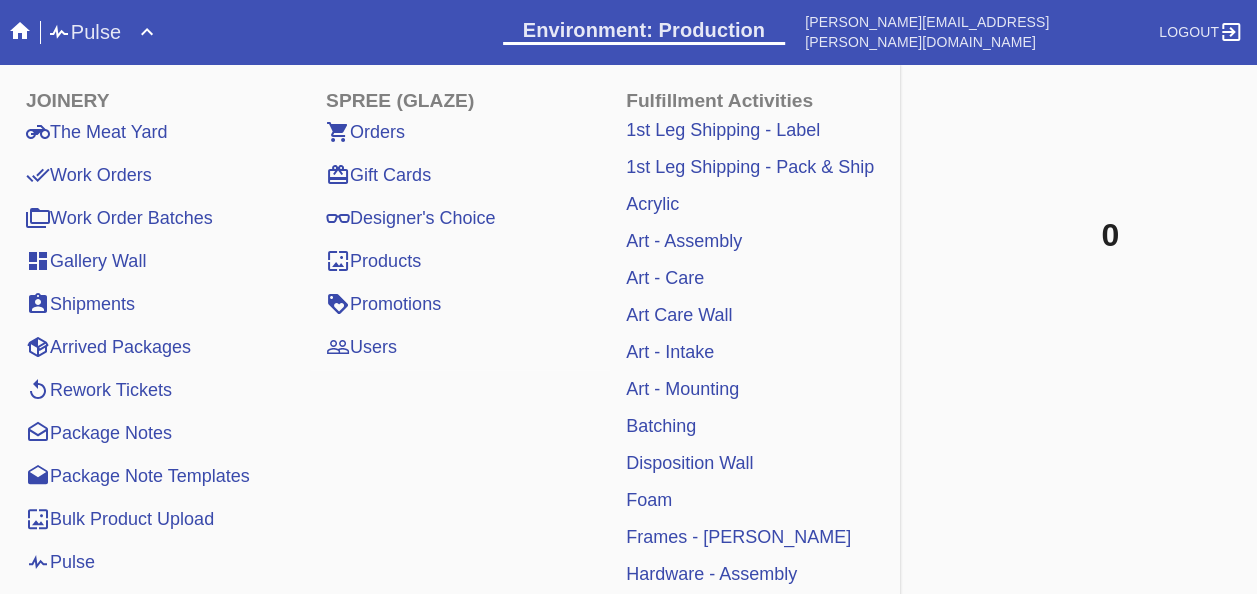 click on "Work Orders" at bounding box center [89, 175] 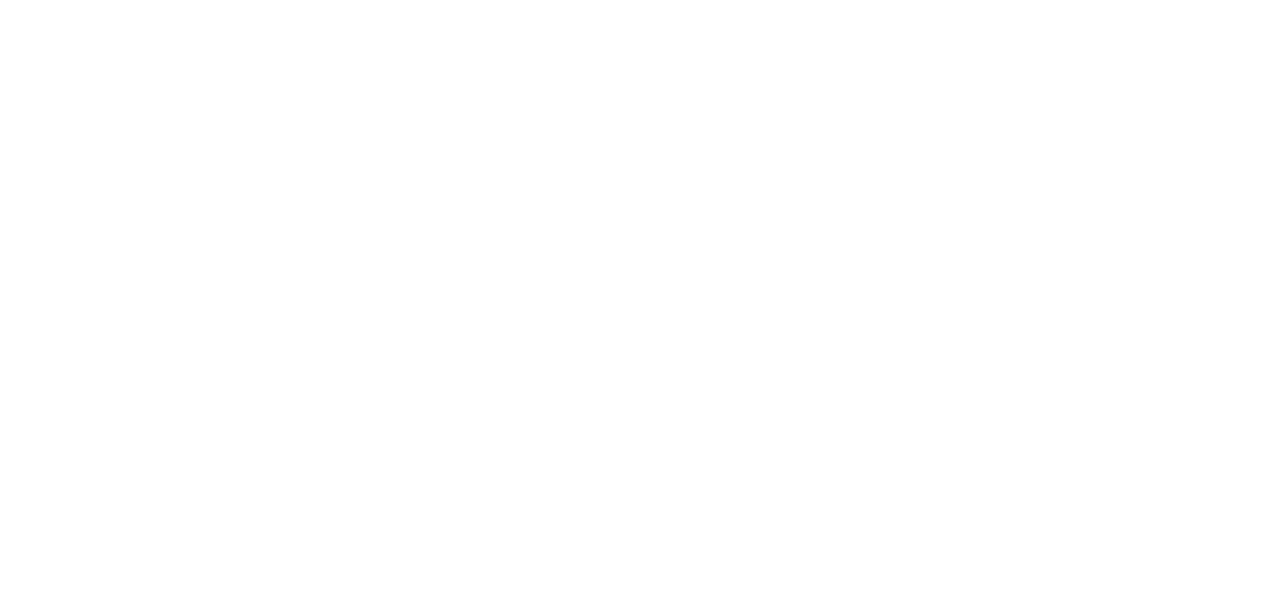 scroll, scrollTop: 0, scrollLeft: 0, axis: both 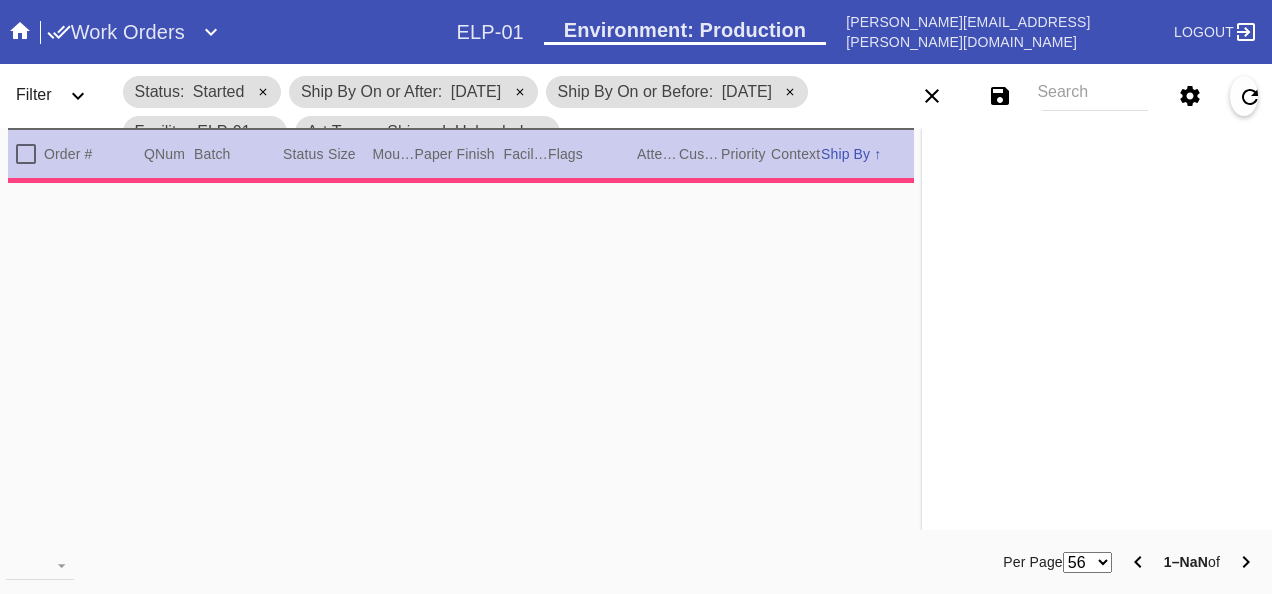 type on "7.625" 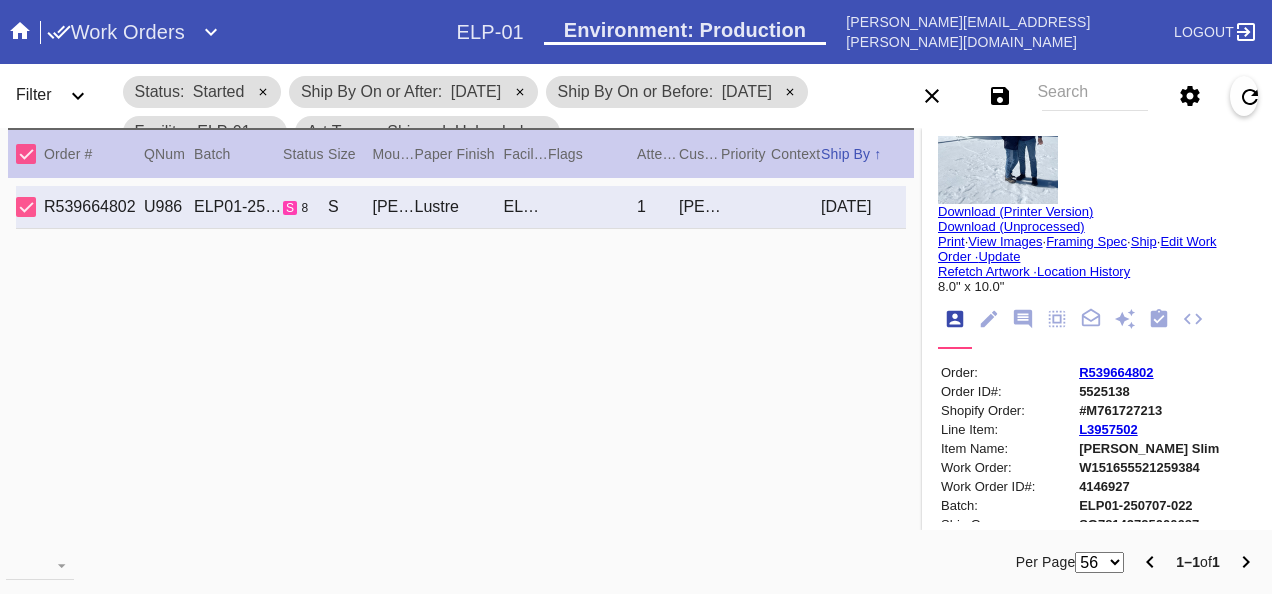 scroll, scrollTop: 0, scrollLeft: 0, axis: both 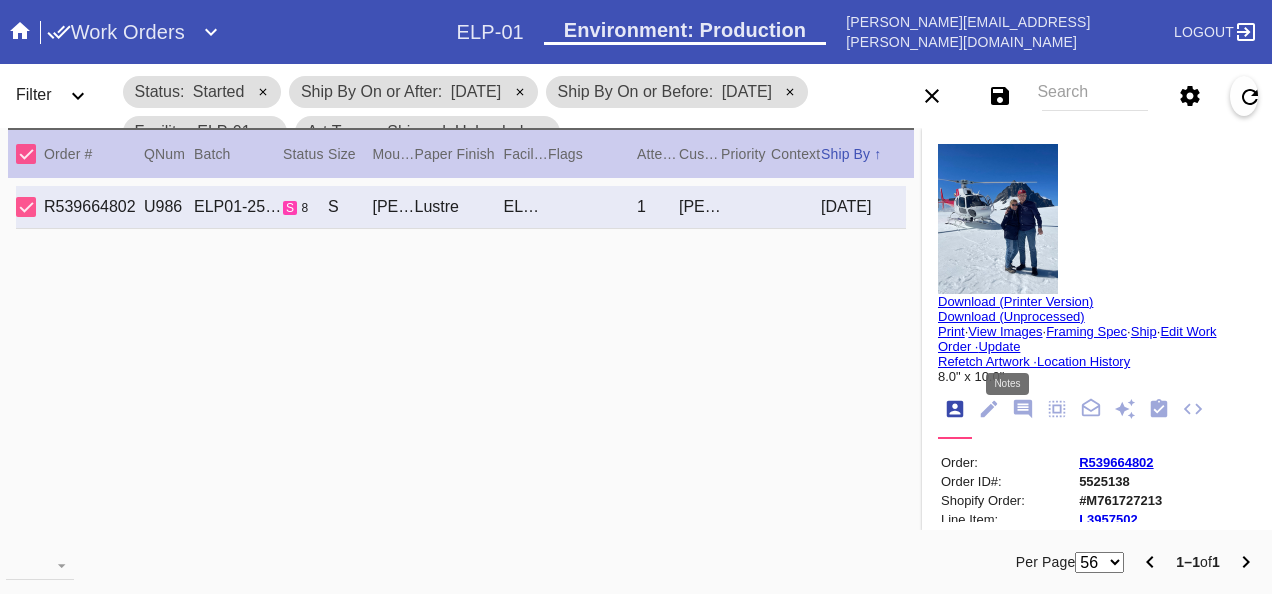 click 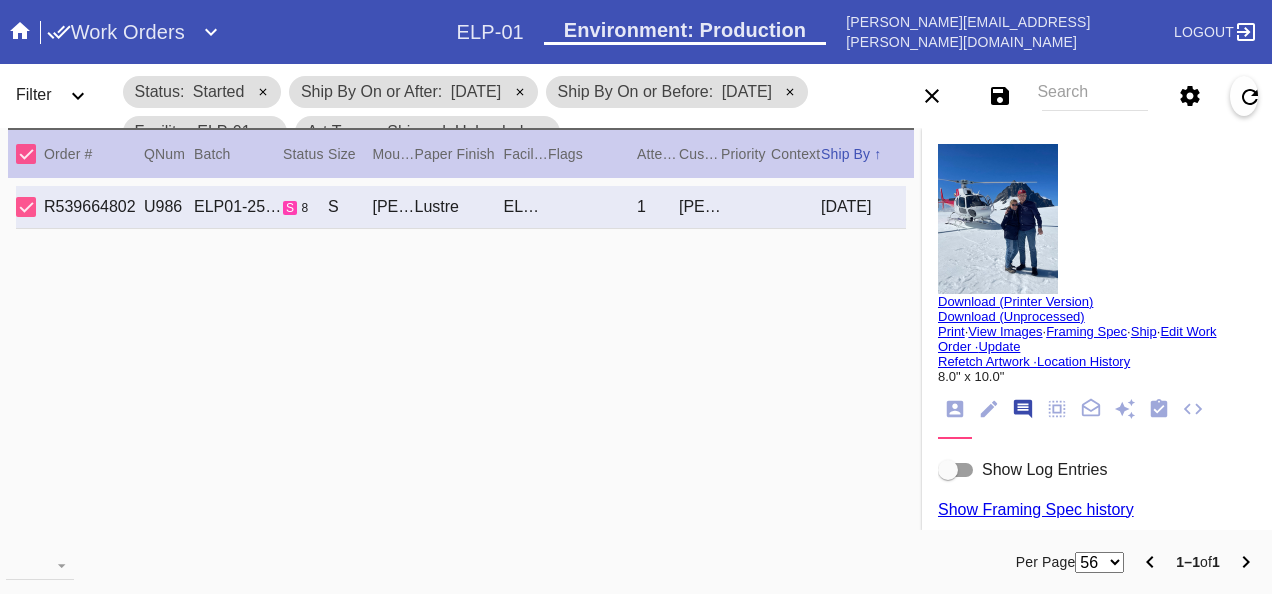 scroll, scrollTop: 122, scrollLeft: 0, axis: vertical 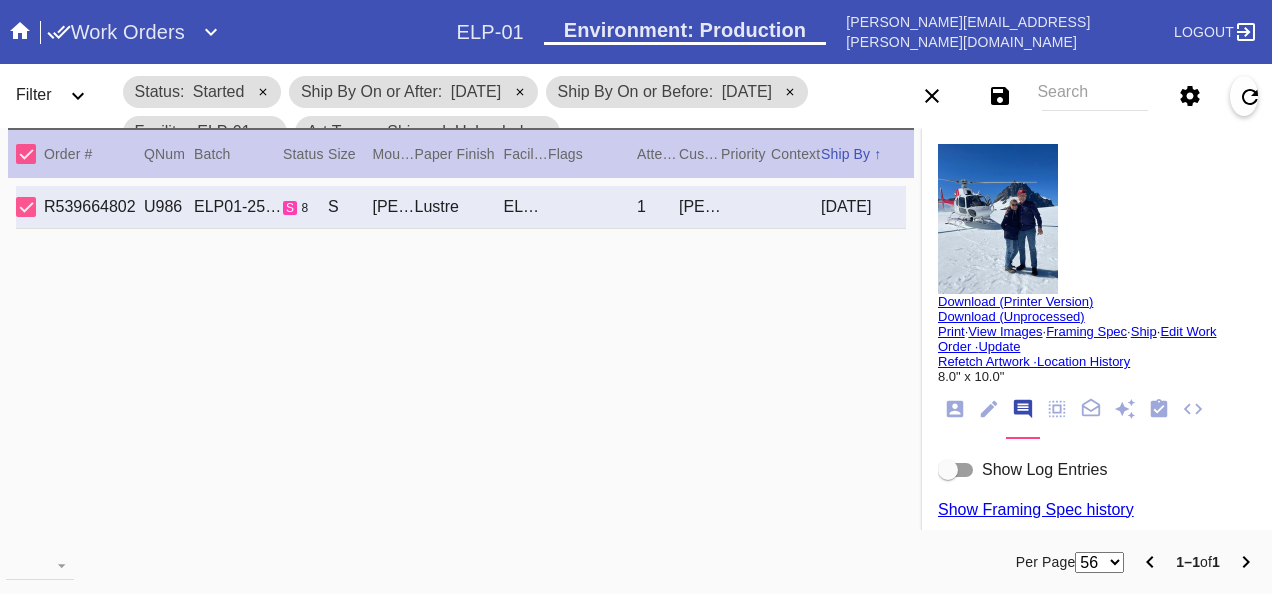 click at bounding box center [956, 470] 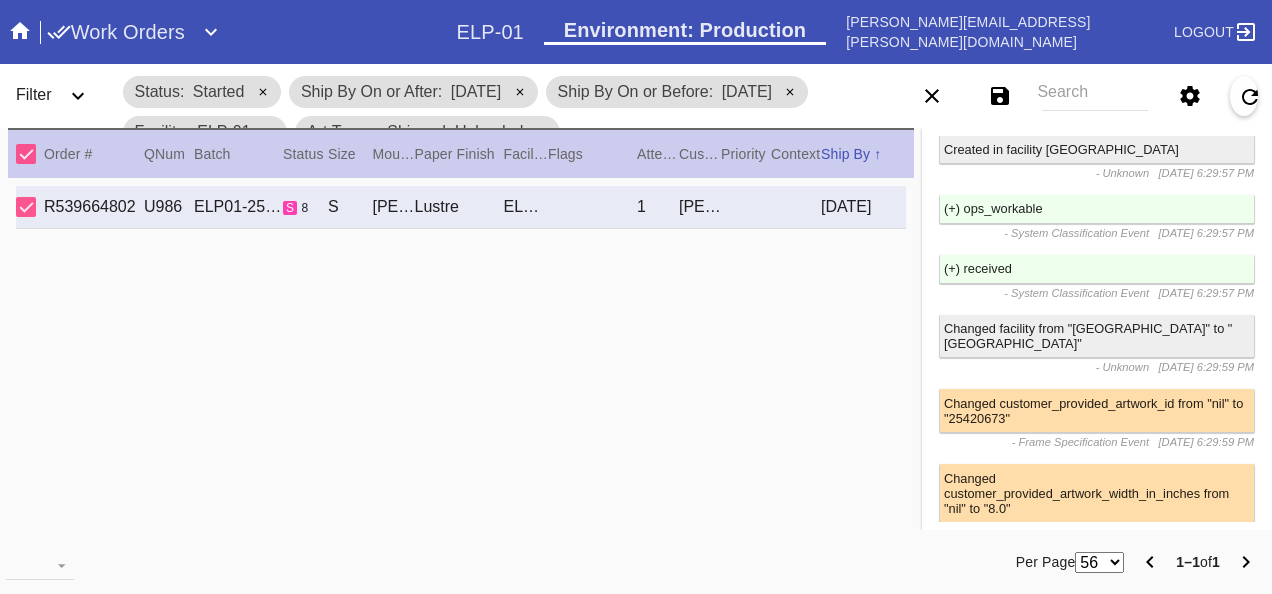 scroll, scrollTop: 0, scrollLeft: 0, axis: both 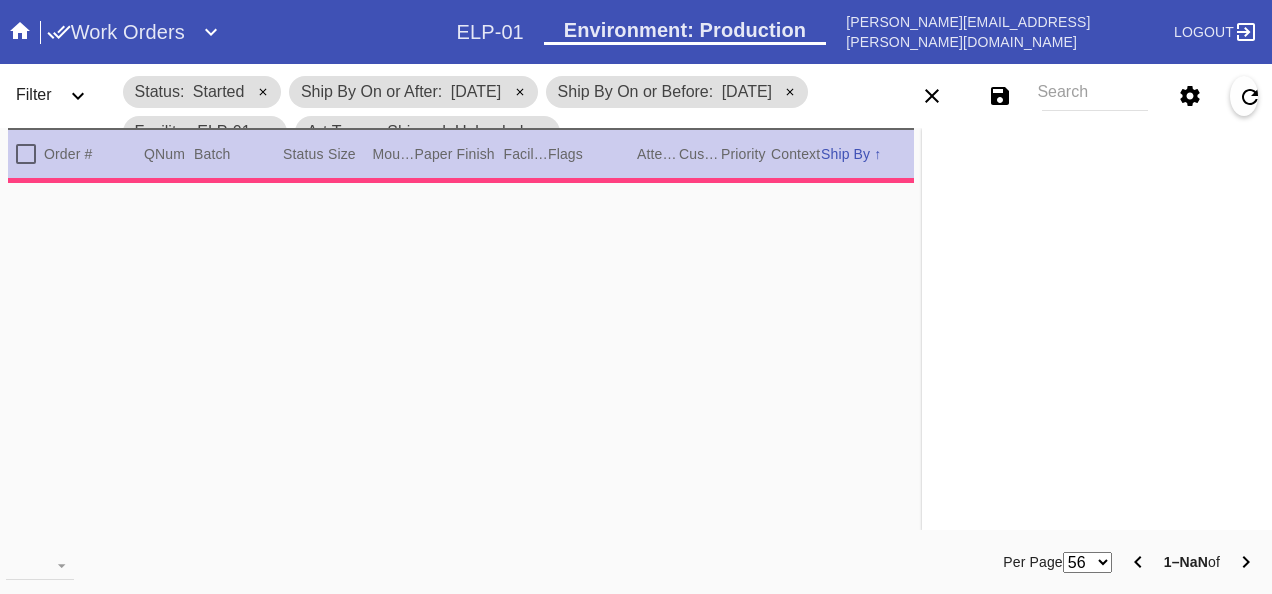 type on "2.5" 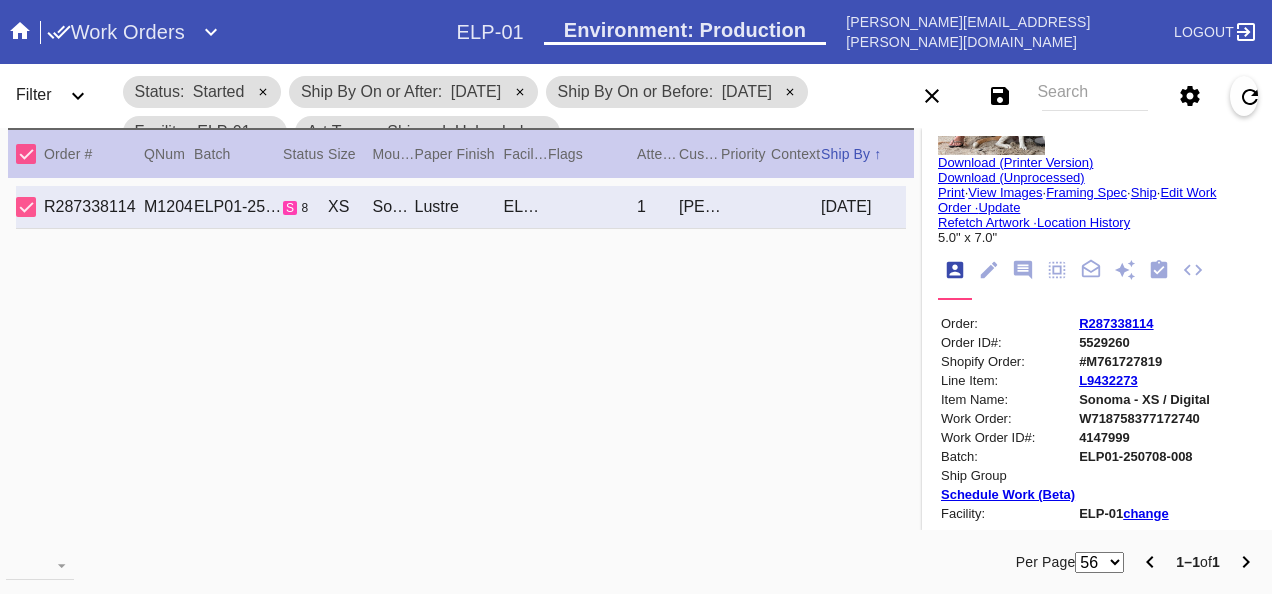 scroll, scrollTop: 0, scrollLeft: 0, axis: both 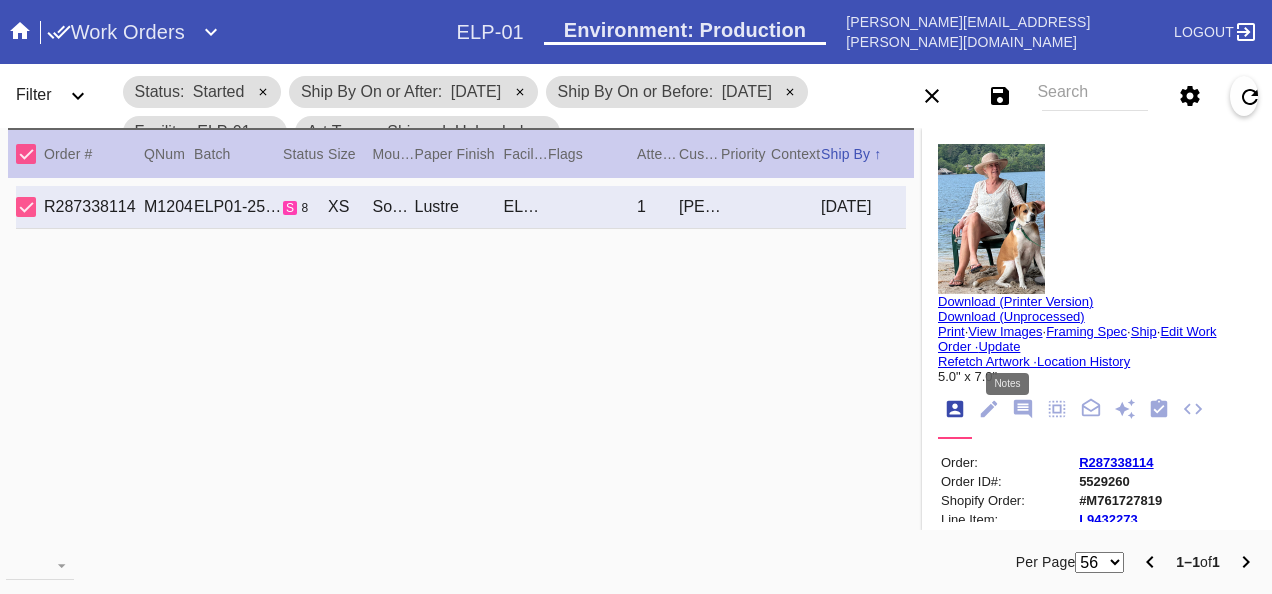 click 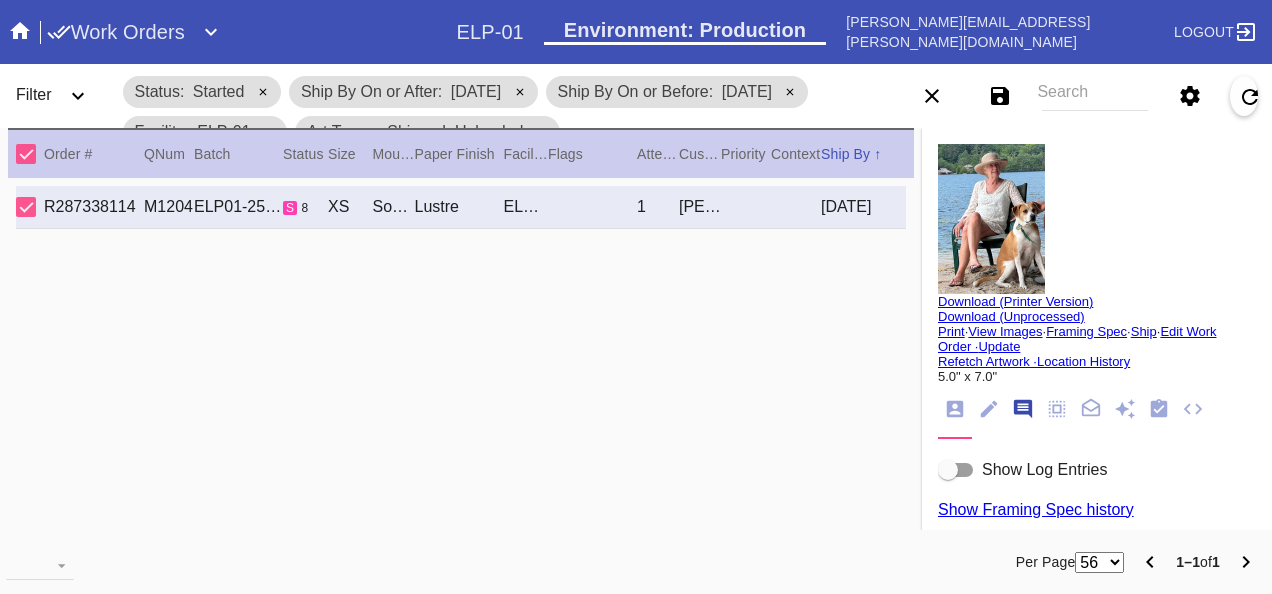 scroll, scrollTop: 122, scrollLeft: 0, axis: vertical 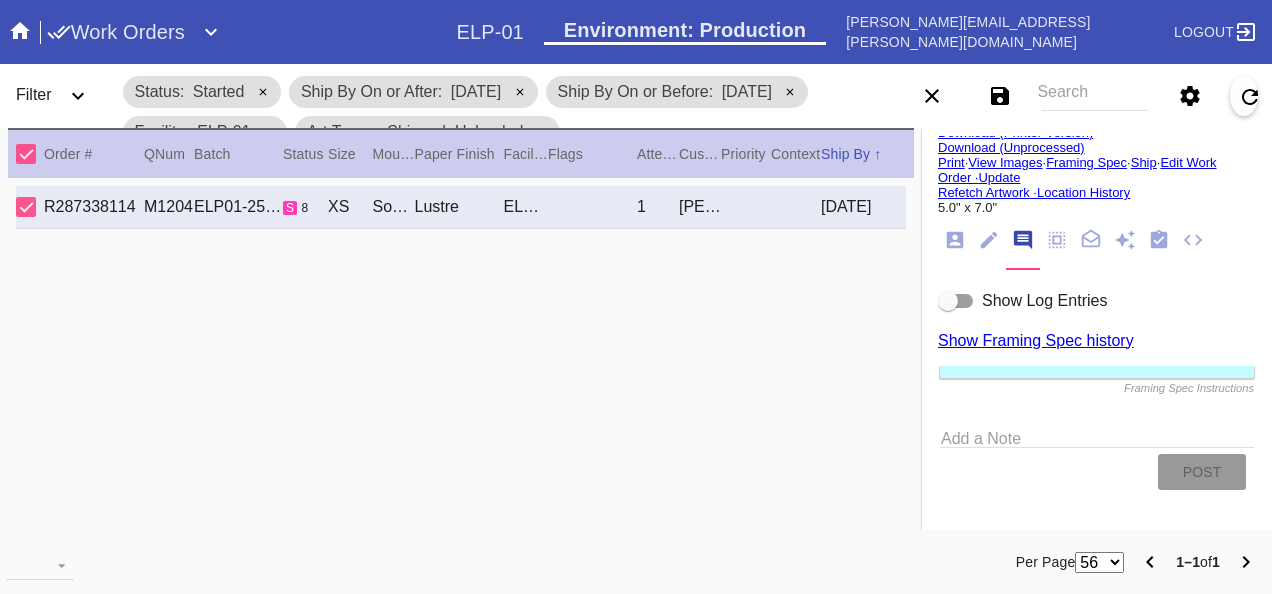 click at bounding box center (956, 301) 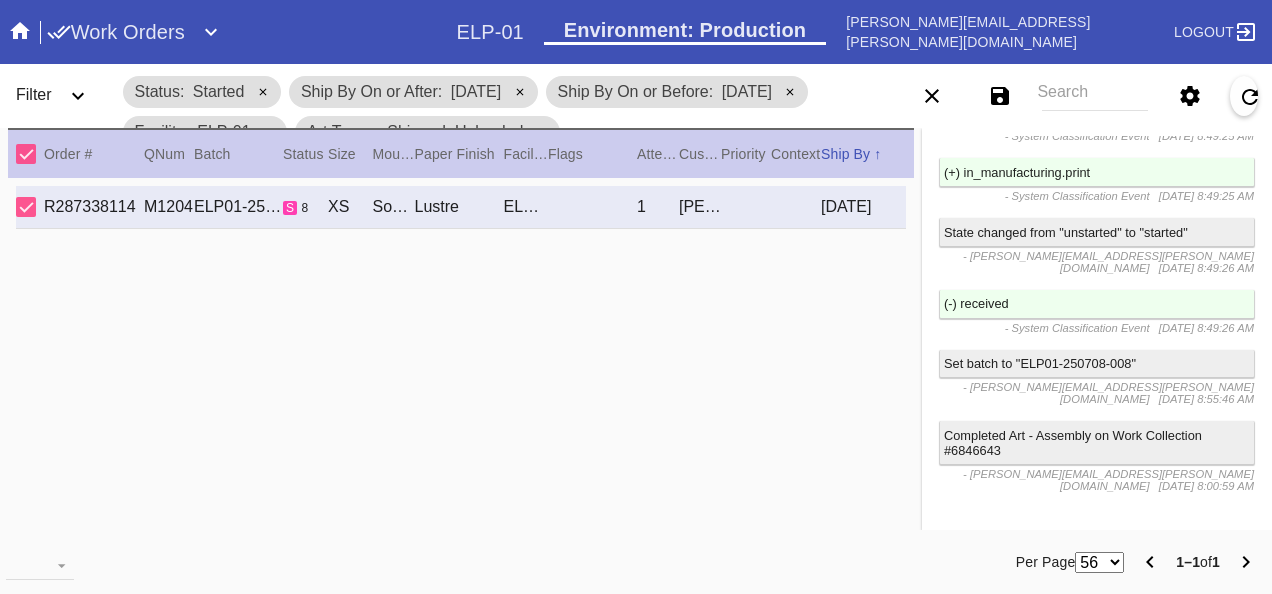scroll, scrollTop: 1683, scrollLeft: 0, axis: vertical 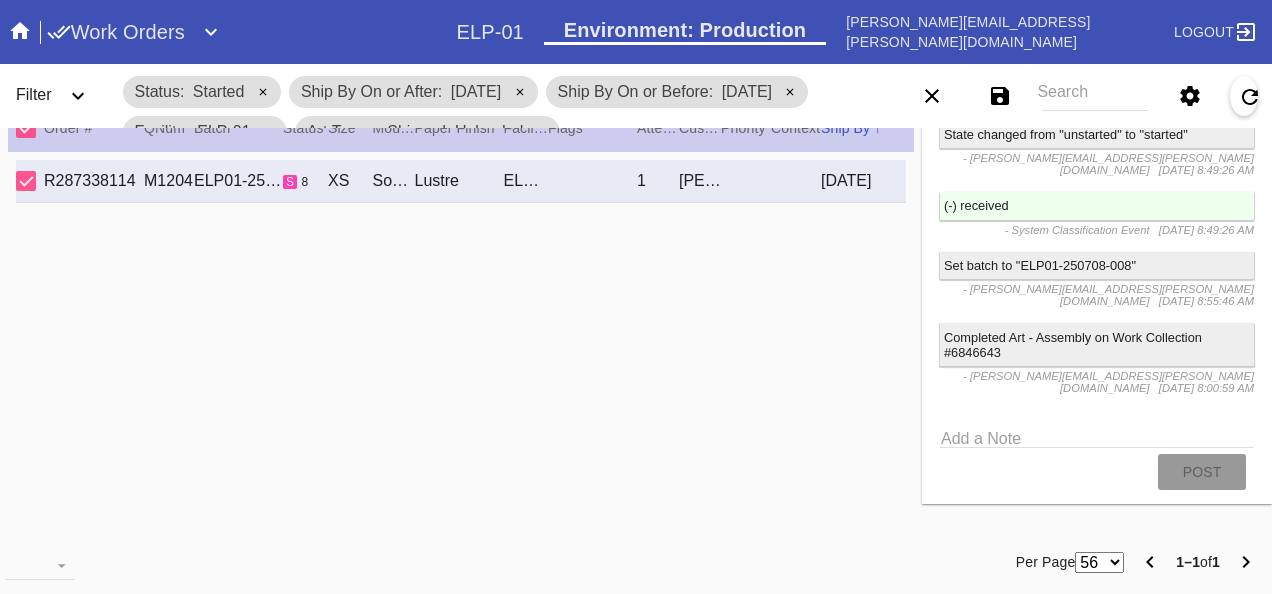 click on "R287338114 M1204 ELP01-250708-008 s   8 XS Sonoma / Dove White Lustre ELP-01 1 Alison Pascarelli
2025-07-09" at bounding box center (461, 341) 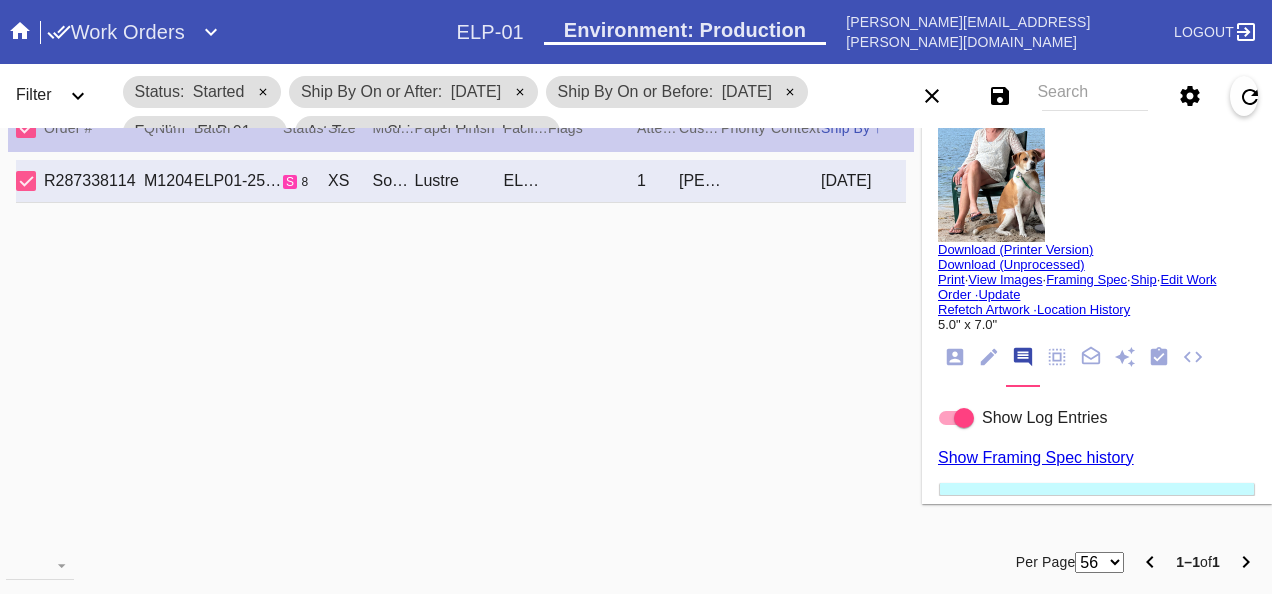 scroll, scrollTop: 0, scrollLeft: 0, axis: both 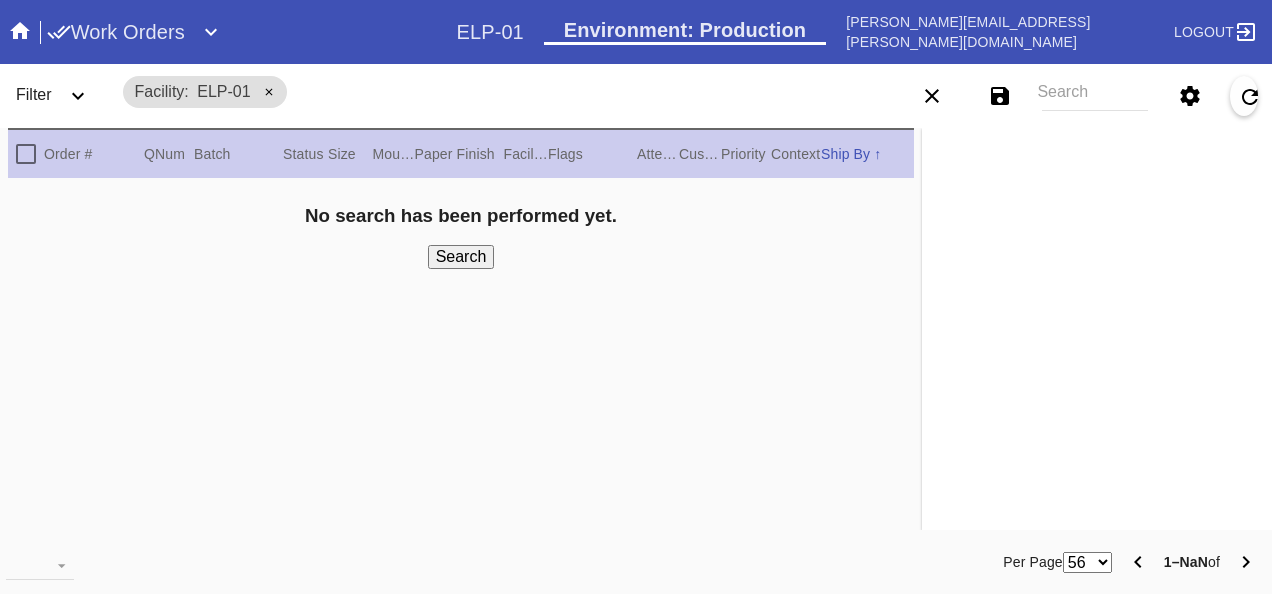 click 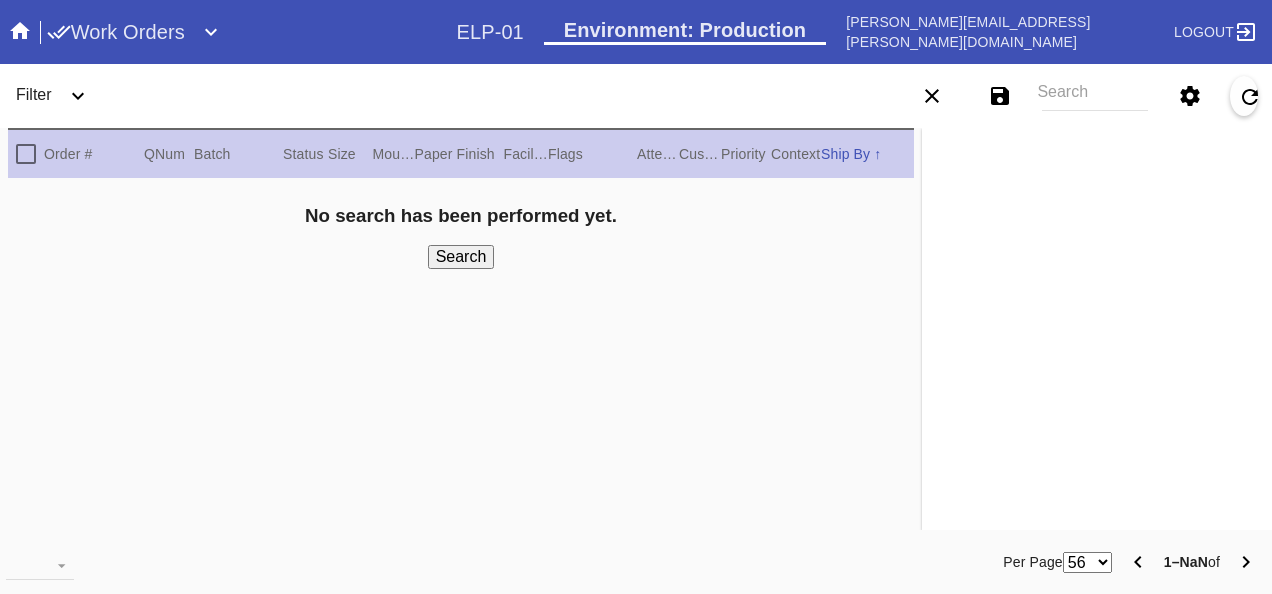 click 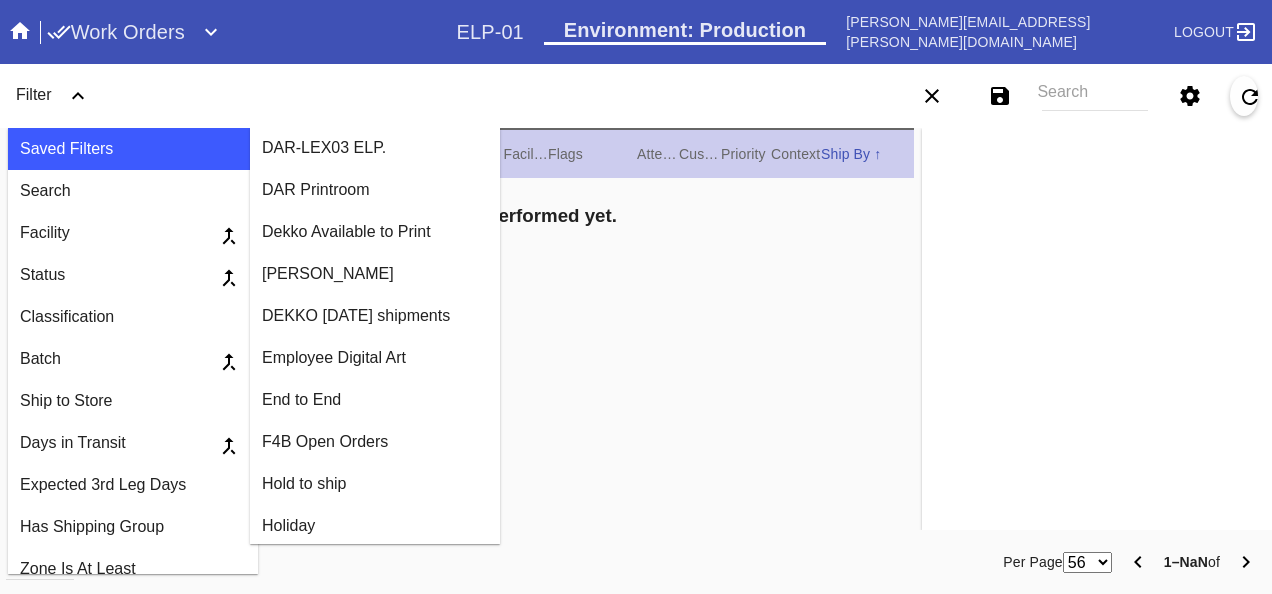 scroll, scrollTop: 600, scrollLeft: 0, axis: vertical 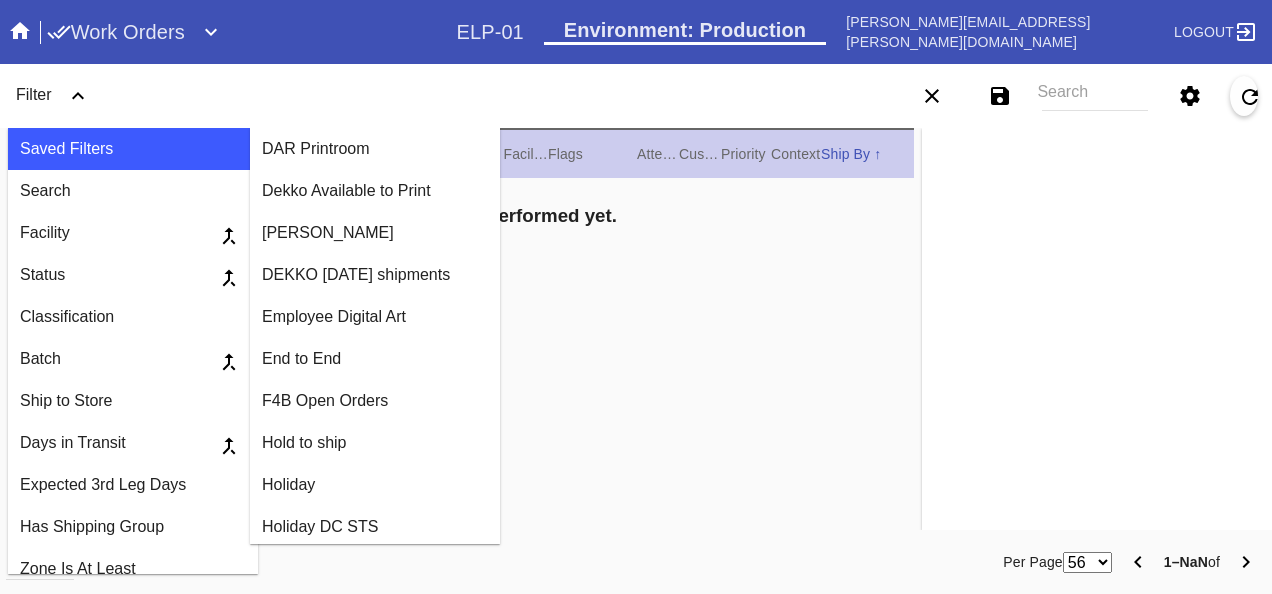 click on "DEKKO [DATE] shipments" at bounding box center [375, 275] 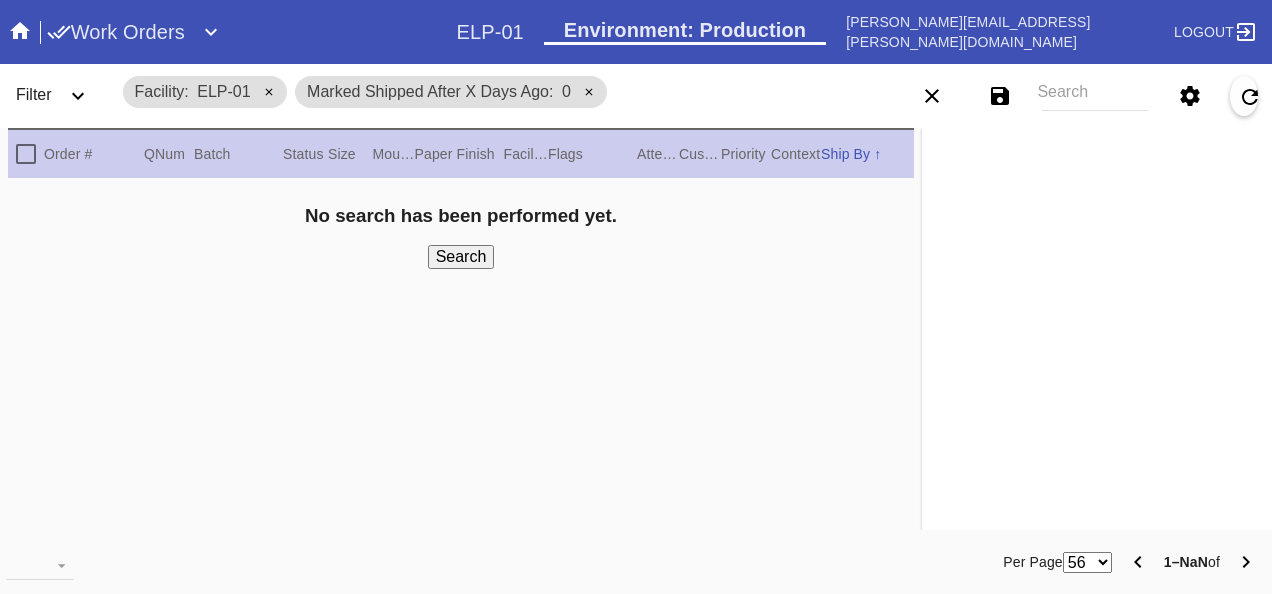 click on "Search" at bounding box center [461, 257] 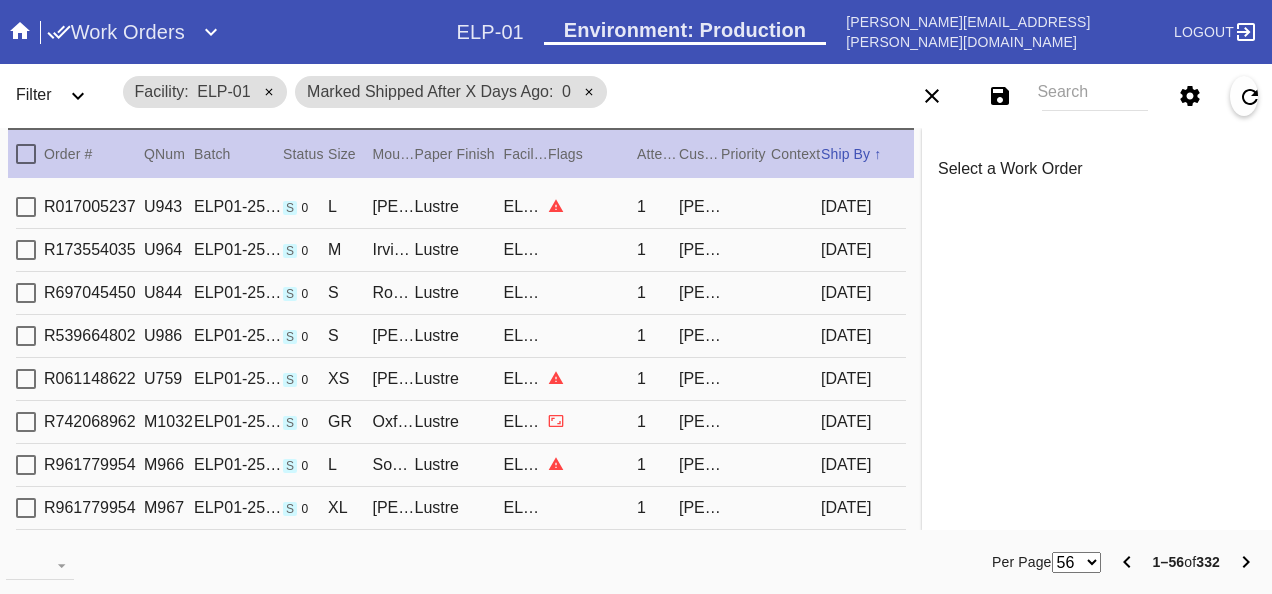 click on "Download... Export All Pages Print Work Orders Frame Labels Frame Labels v2 Mat Labels Moulding Plate Labels Acrylic Labels Foam Labels Foam Data Story Pockets Mini Story Pockets OMGA Data GUNNAR Data FastCAM Data" at bounding box center [191, 562] 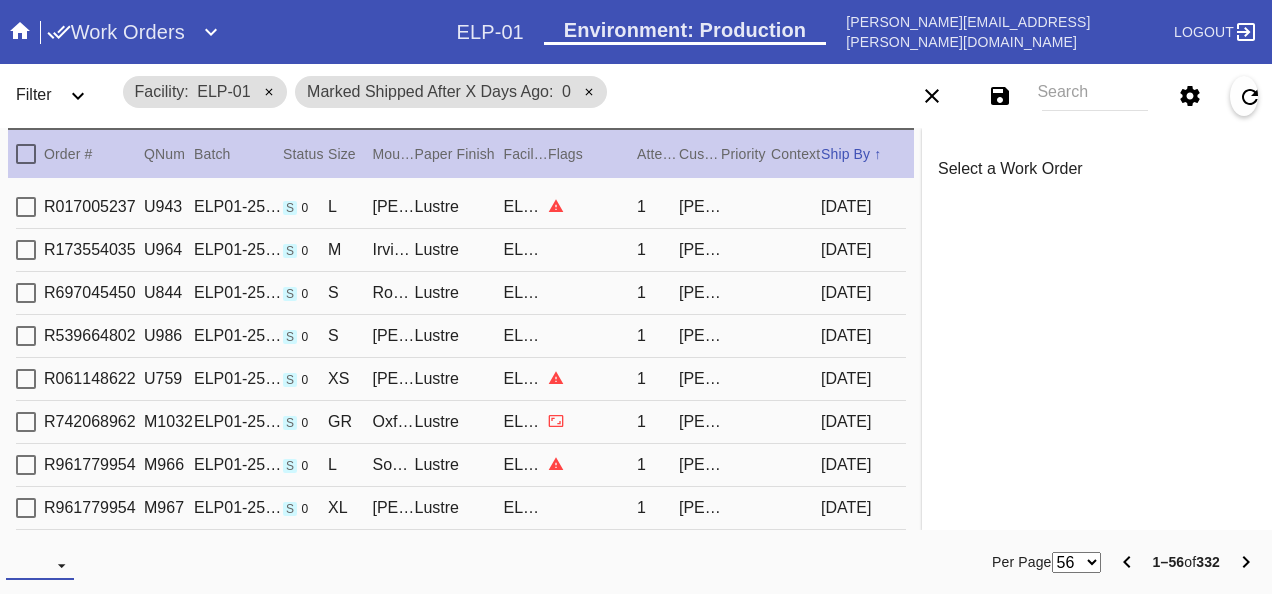 click on "Download... Export All Pages Print Work Orders Frame Labels Frame Labels v2 Mat Labels Moulding Plate Labels Acrylic Labels Foam Labels Foam Data Story Pockets Mini Story Pockets OMGA Data GUNNAR Data FastCAM Data" at bounding box center (40, 565) 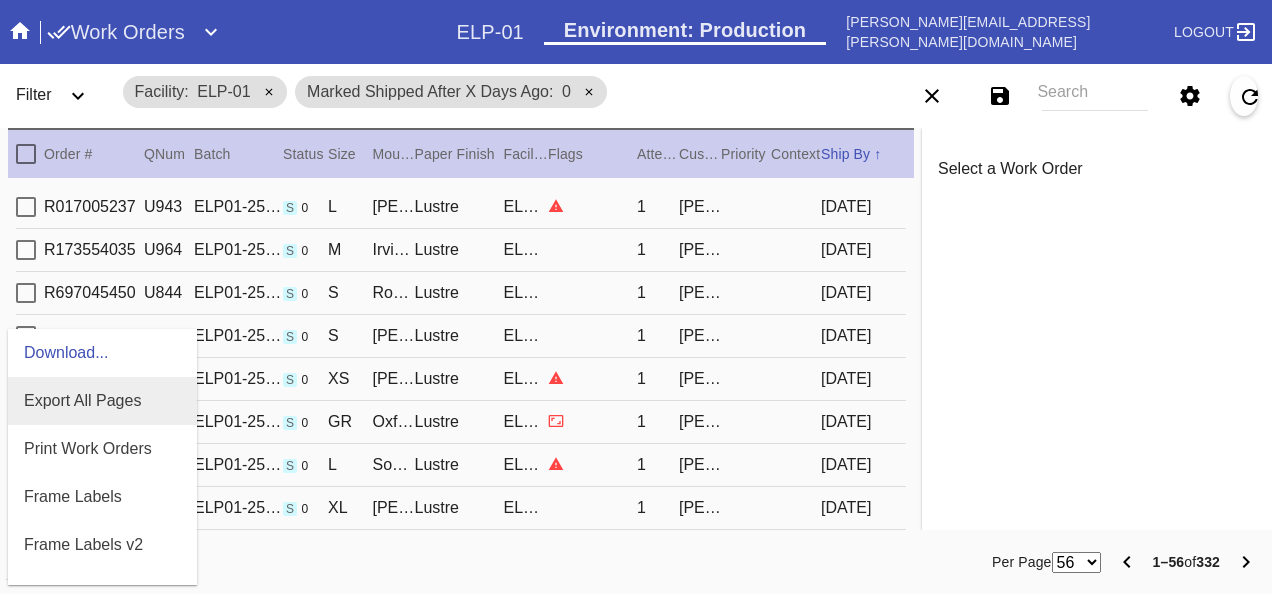 click on "Export All Pages" at bounding box center (82, 400) 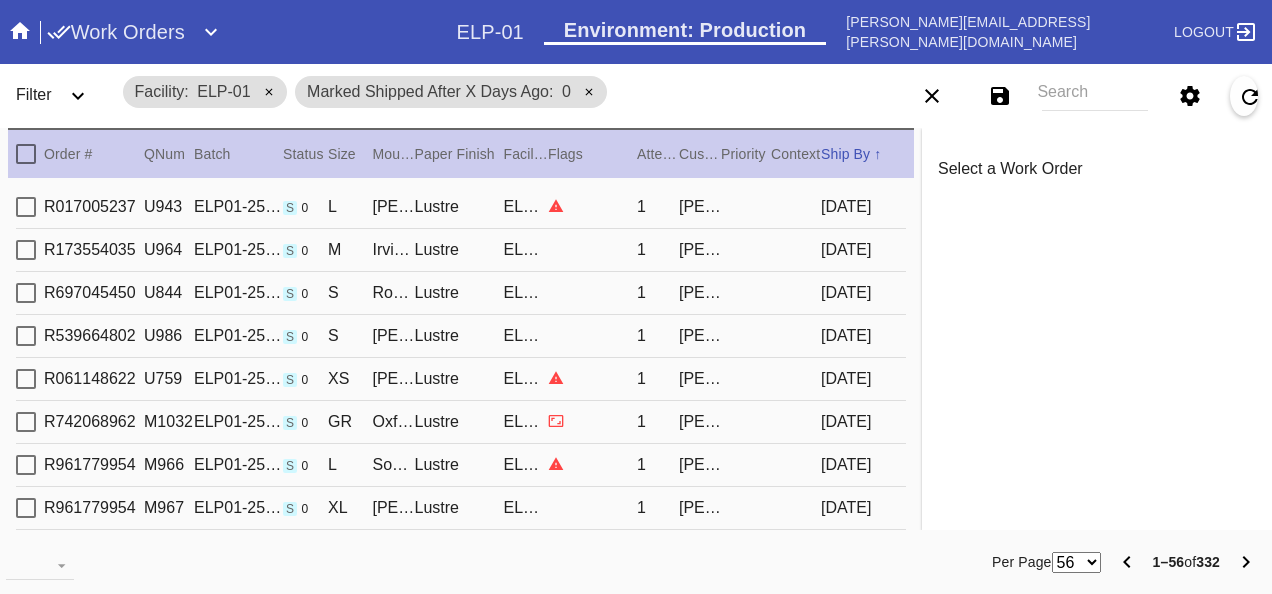 drag, startPoint x: 708, startPoint y: 108, endPoint x: 674, endPoint y: 95, distance: 36.40055 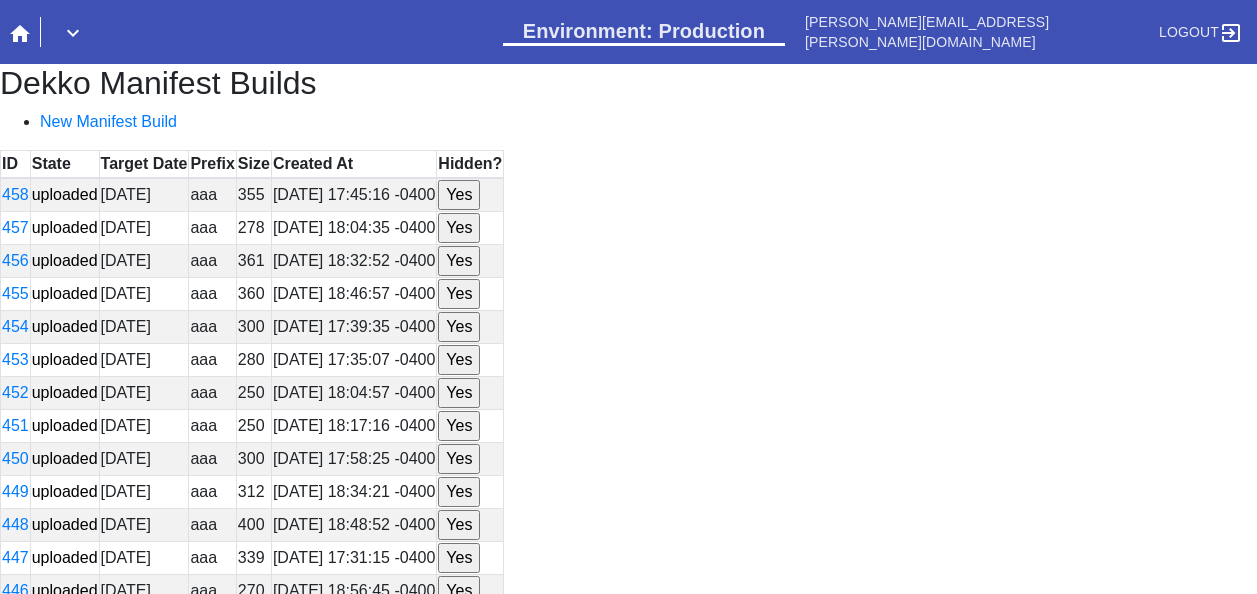scroll, scrollTop: 0, scrollLeft: 0, axis: both 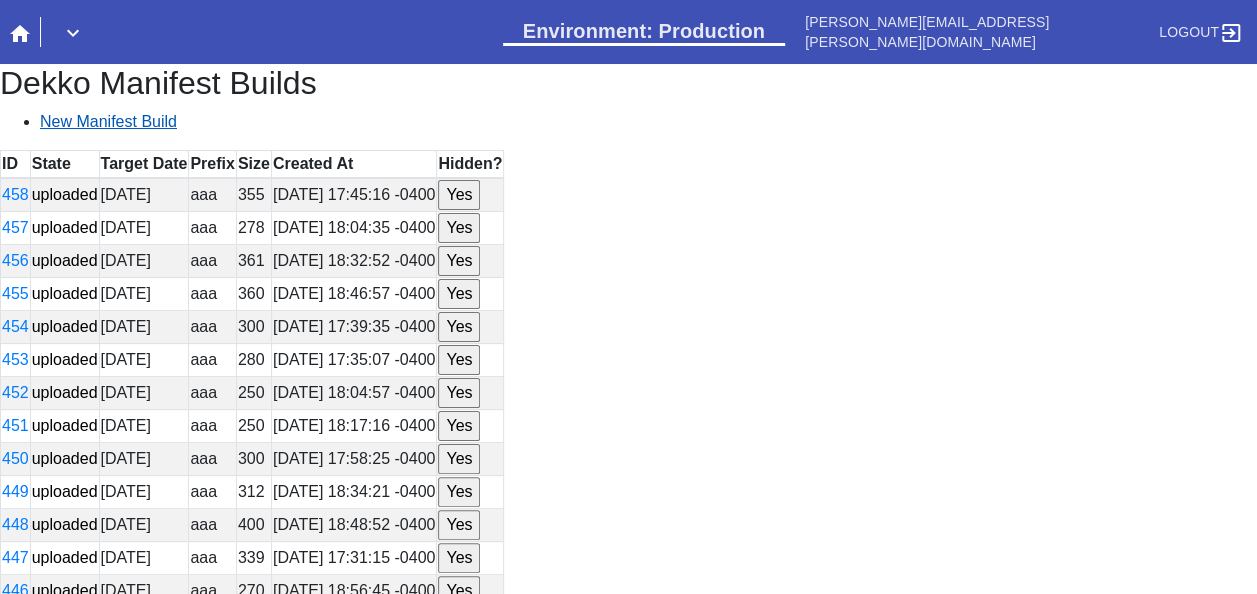 click on "New Manifest Build" at bounding box center [108, 121] 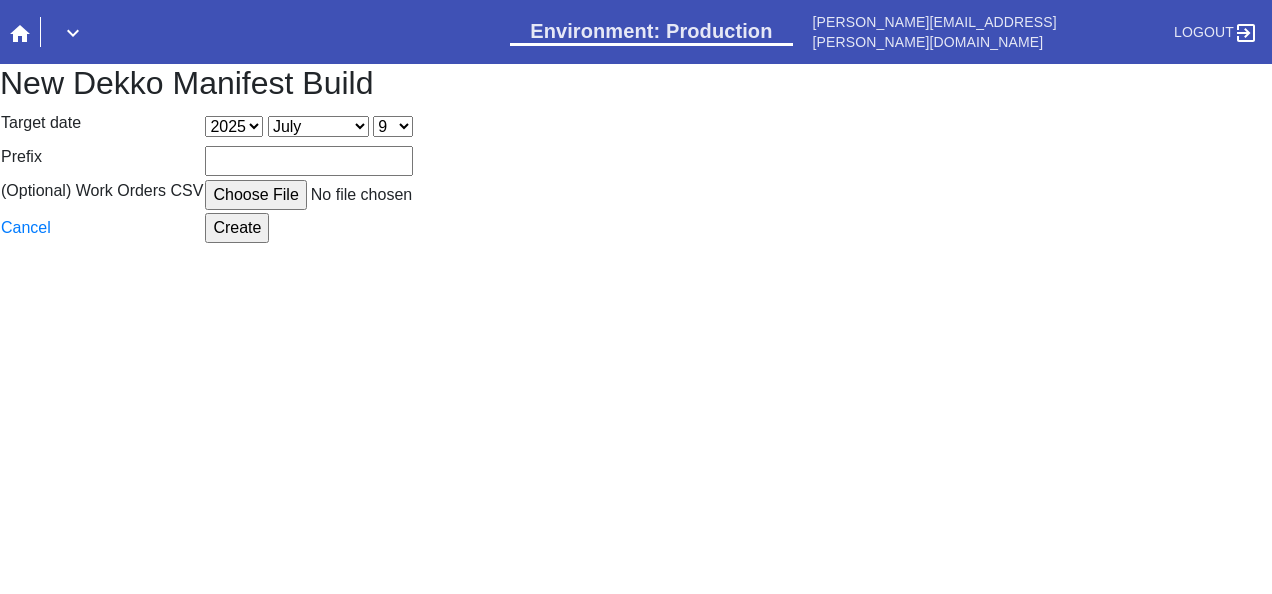 scroll, scrollTop: 0, scrollLeft: 0, axis: both 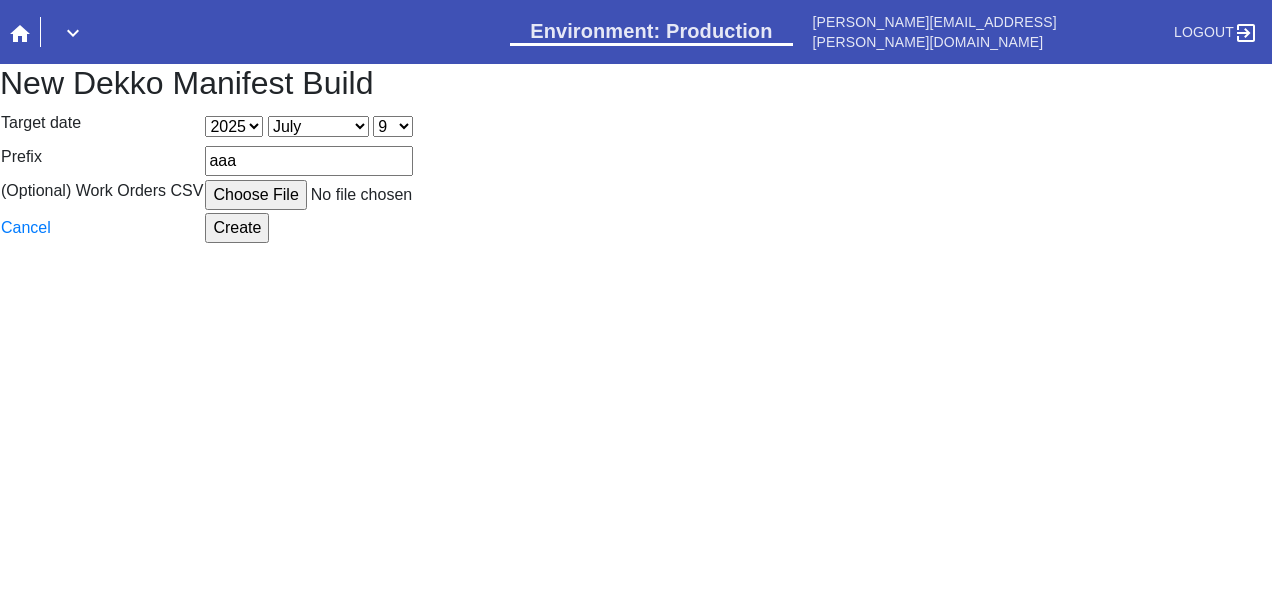 click on "(Optional) Work Orders CSV" at bounding box center [356, 195] 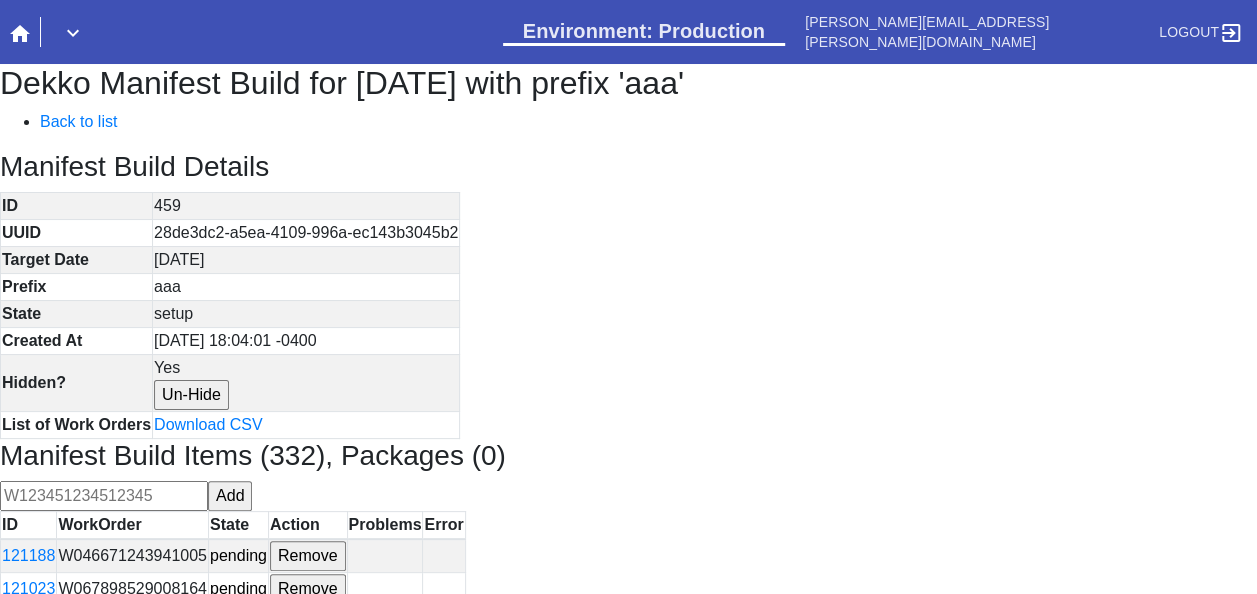 scroll, scrollTop: 500, scrollLeft: 0, axis: vertical 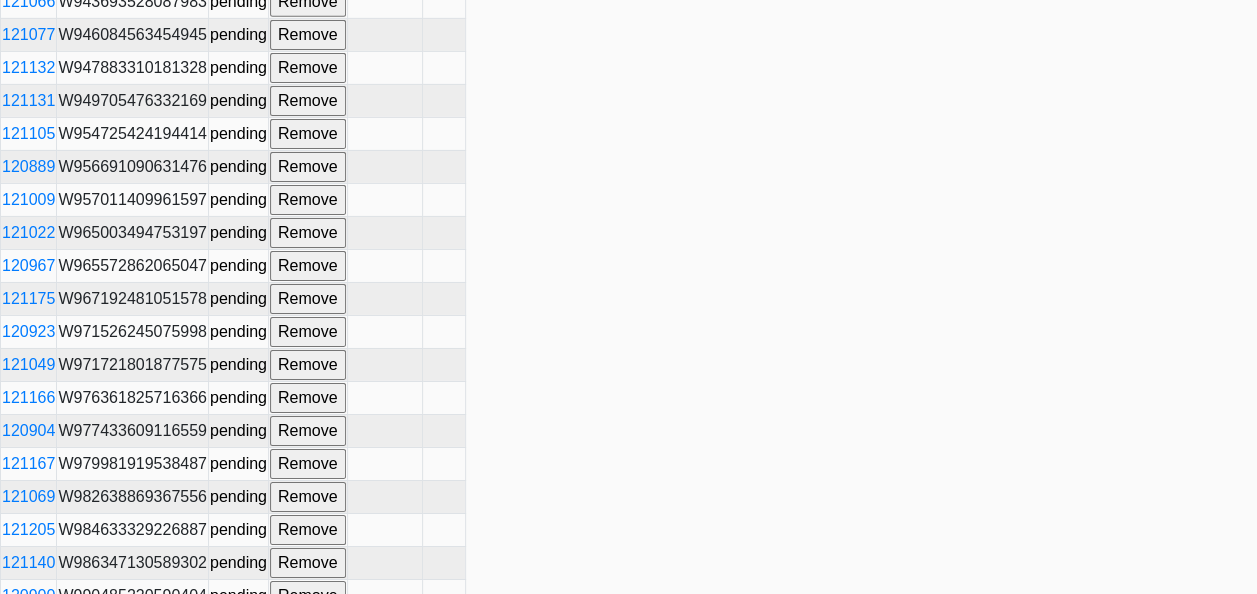 click on "Build" at bounding box center [26, 694] 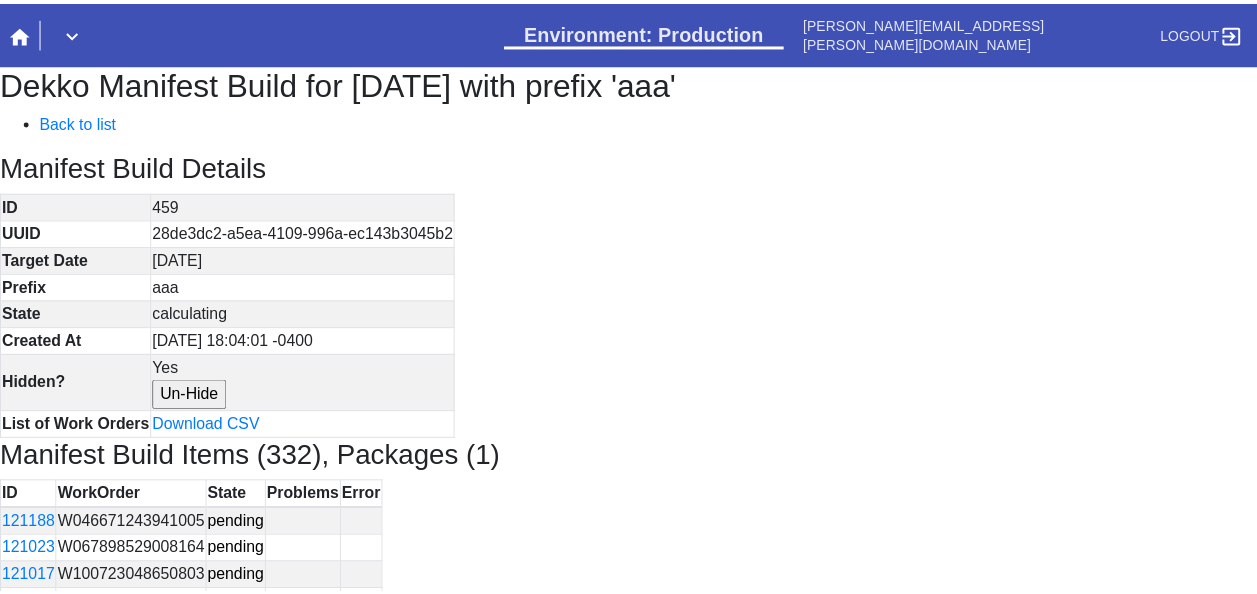 scroll, scrollTop: 0, scrollLeft: 0, axis: both 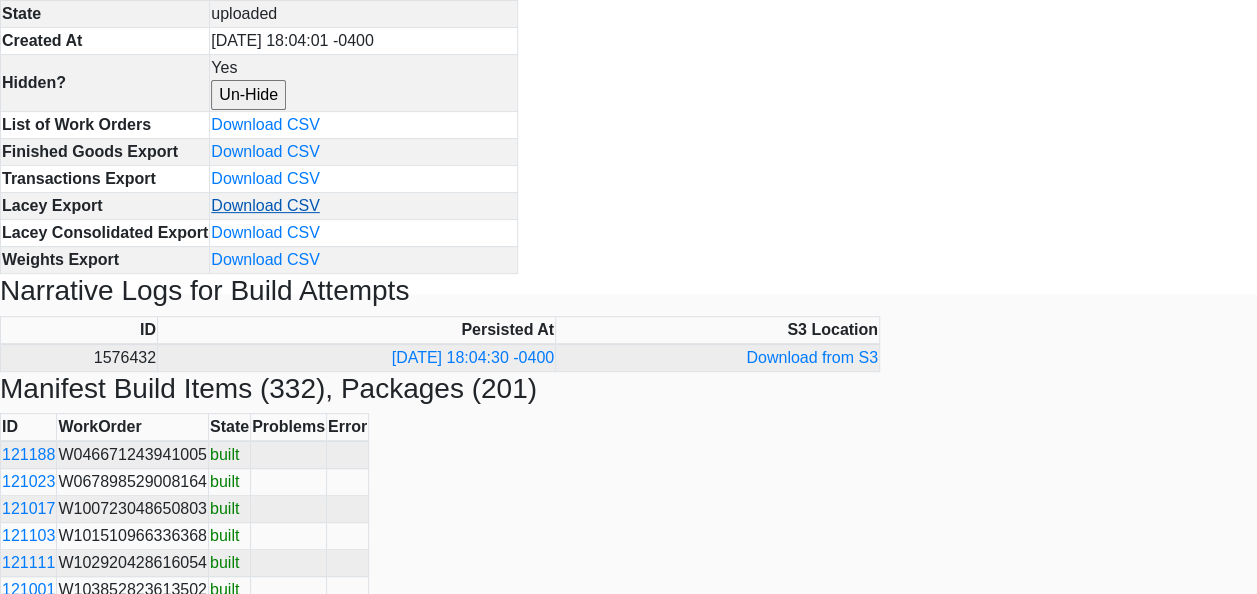 click on "Download CSV" at bounding box center (265, 205) 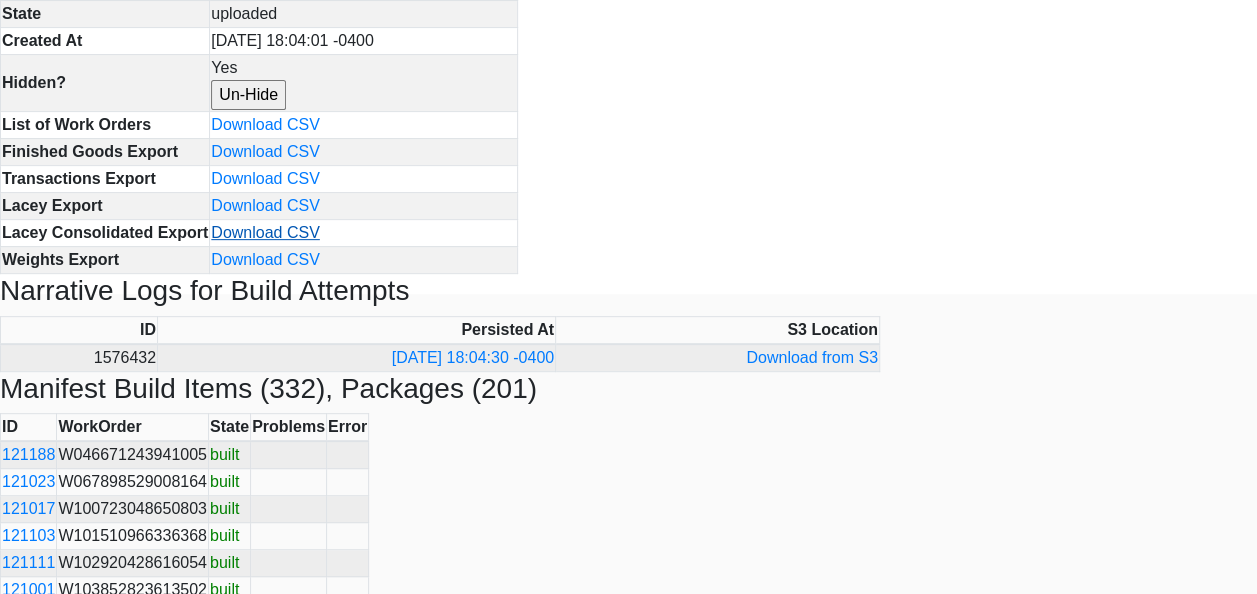 click on "Download CSV" at bounding box center [265, 232] 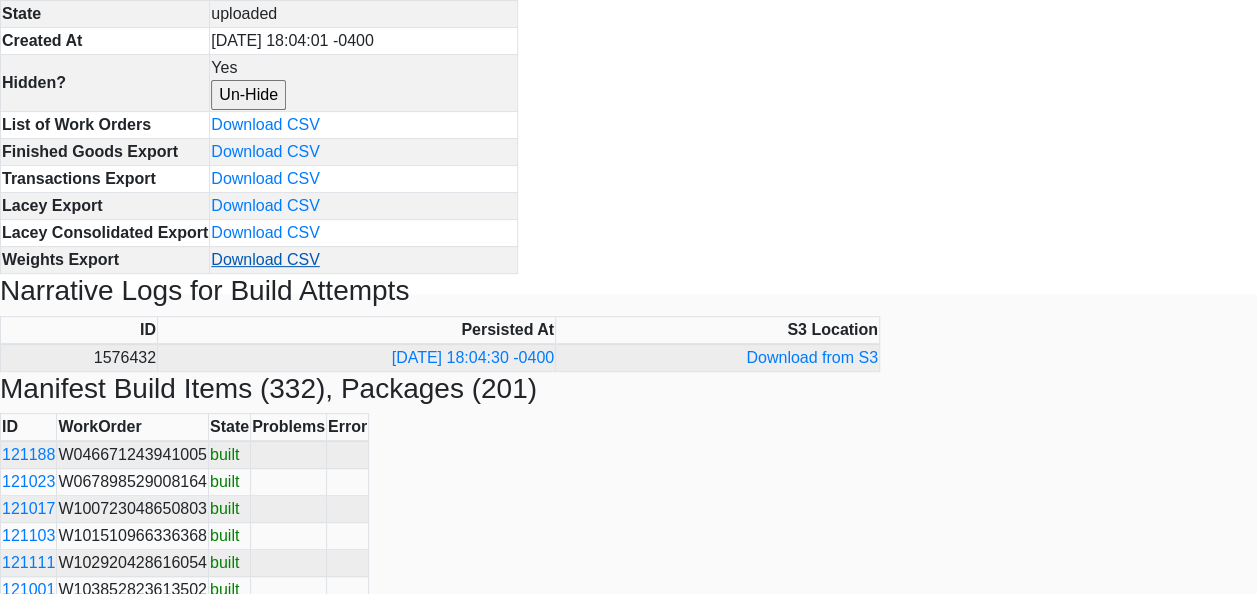 click on "Download CSV" at bounding box center (265, 259) 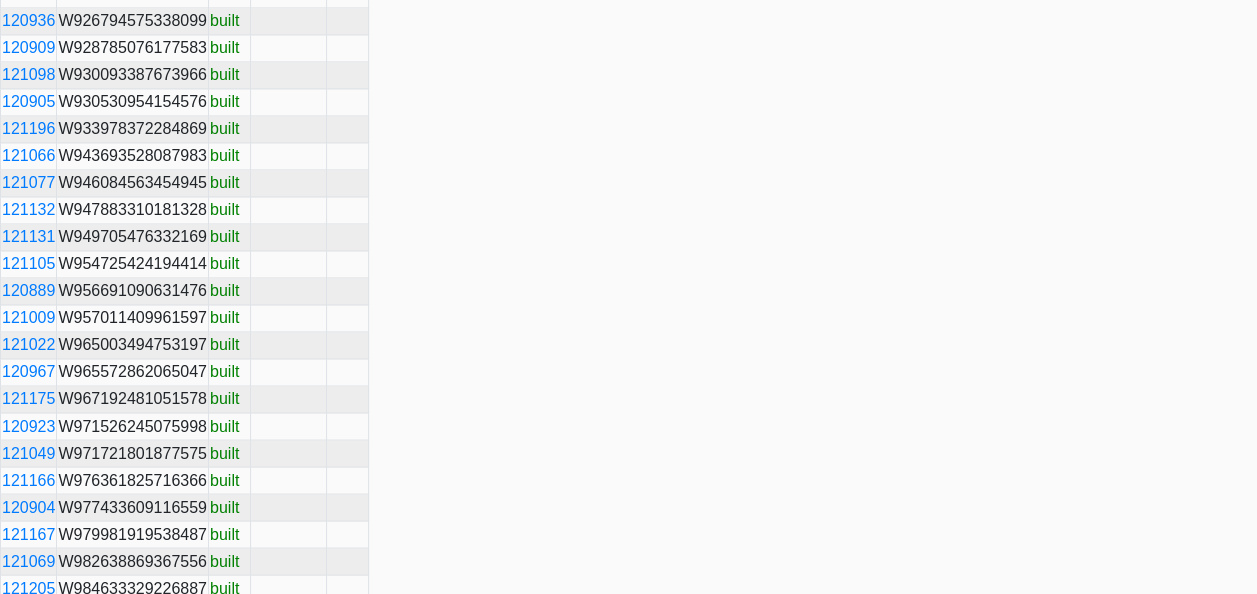 scroll, scrollTop: 0, scrollLeft: 0, axis: both 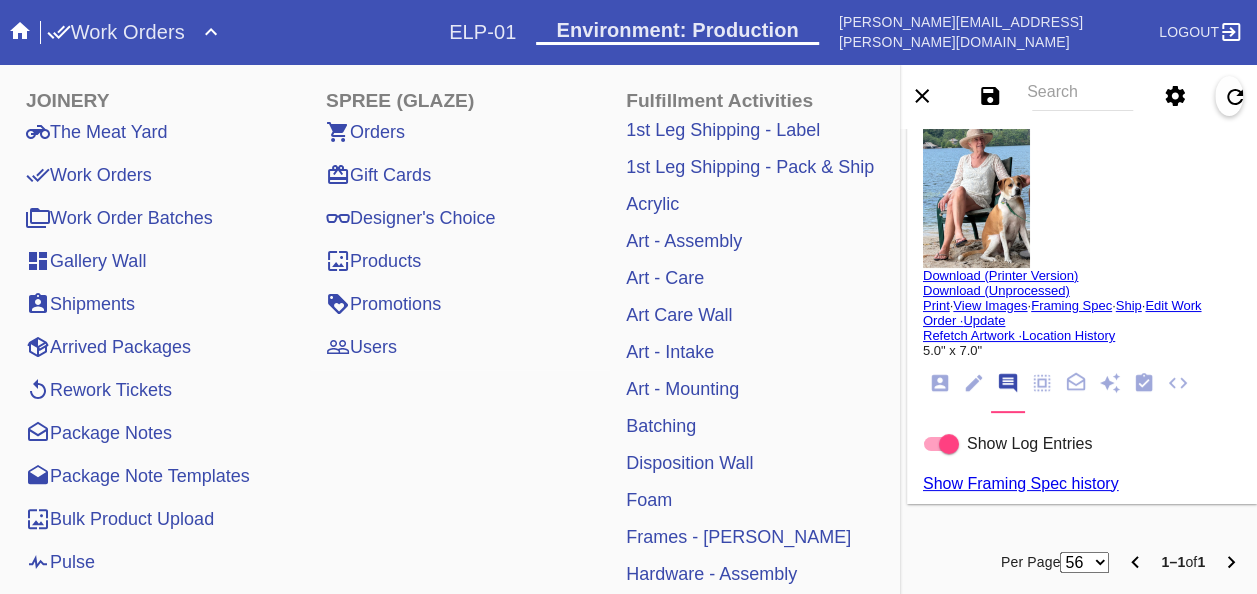 click on "Pulse" at bounding box center [60, 562] 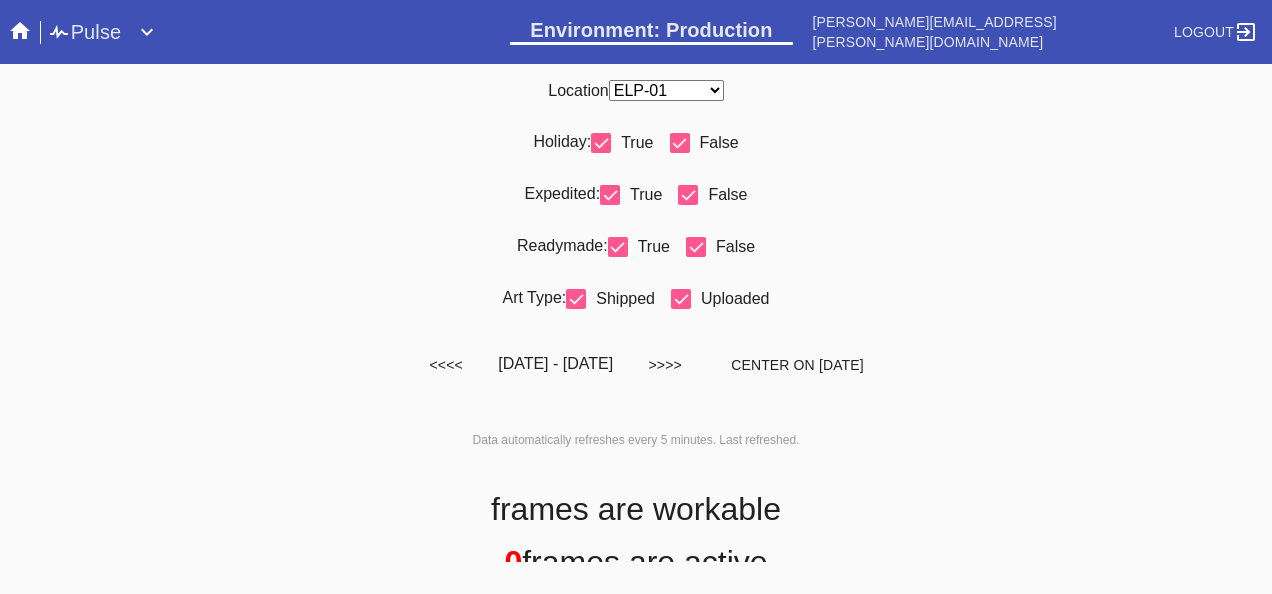 scroll, scrollTop: 0, scrollLeft: 0, axis: both 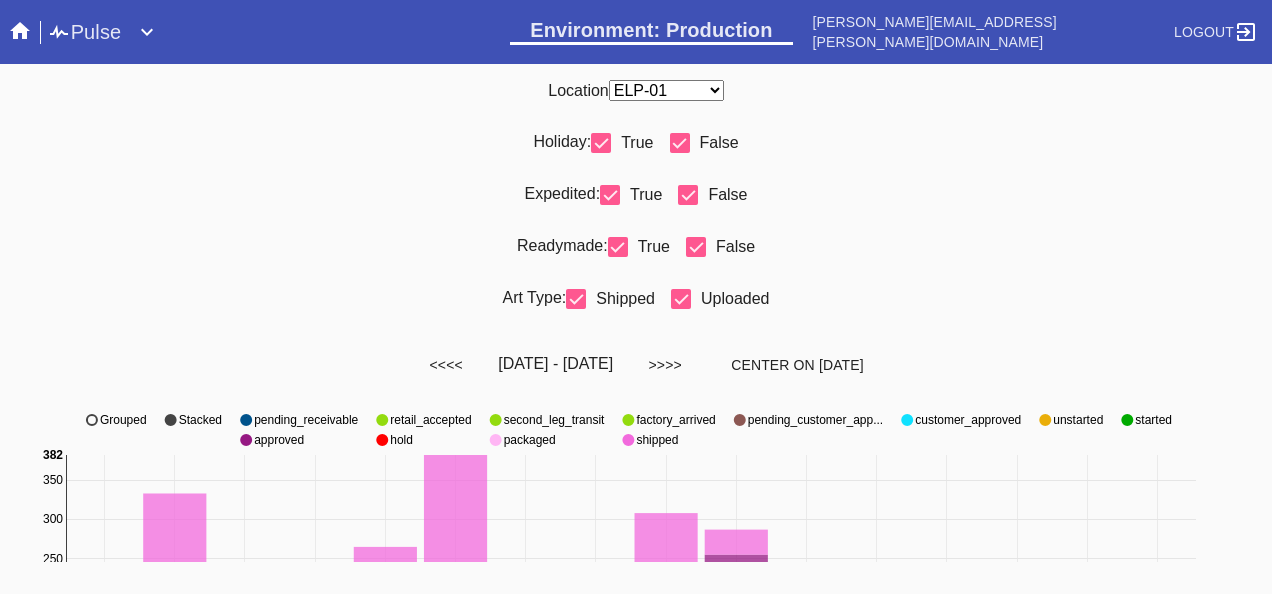 click on "Expedited:    True False" at bounding box center [636, 203] 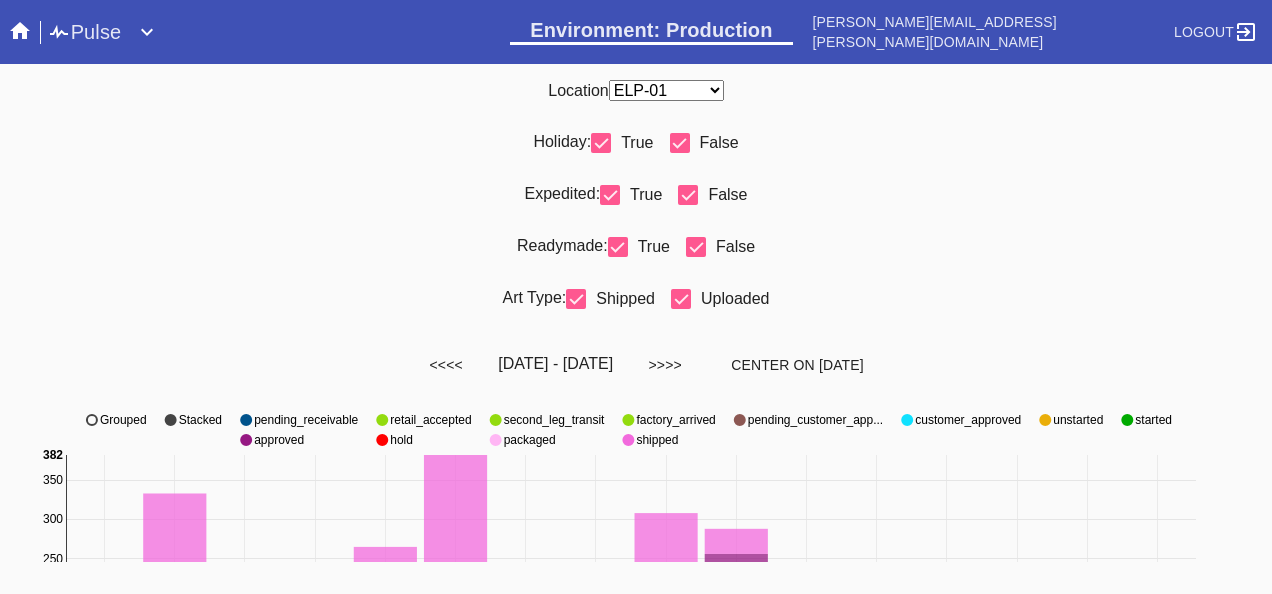 click on "Readymade:    True False" at bounding box center (636, 255) 